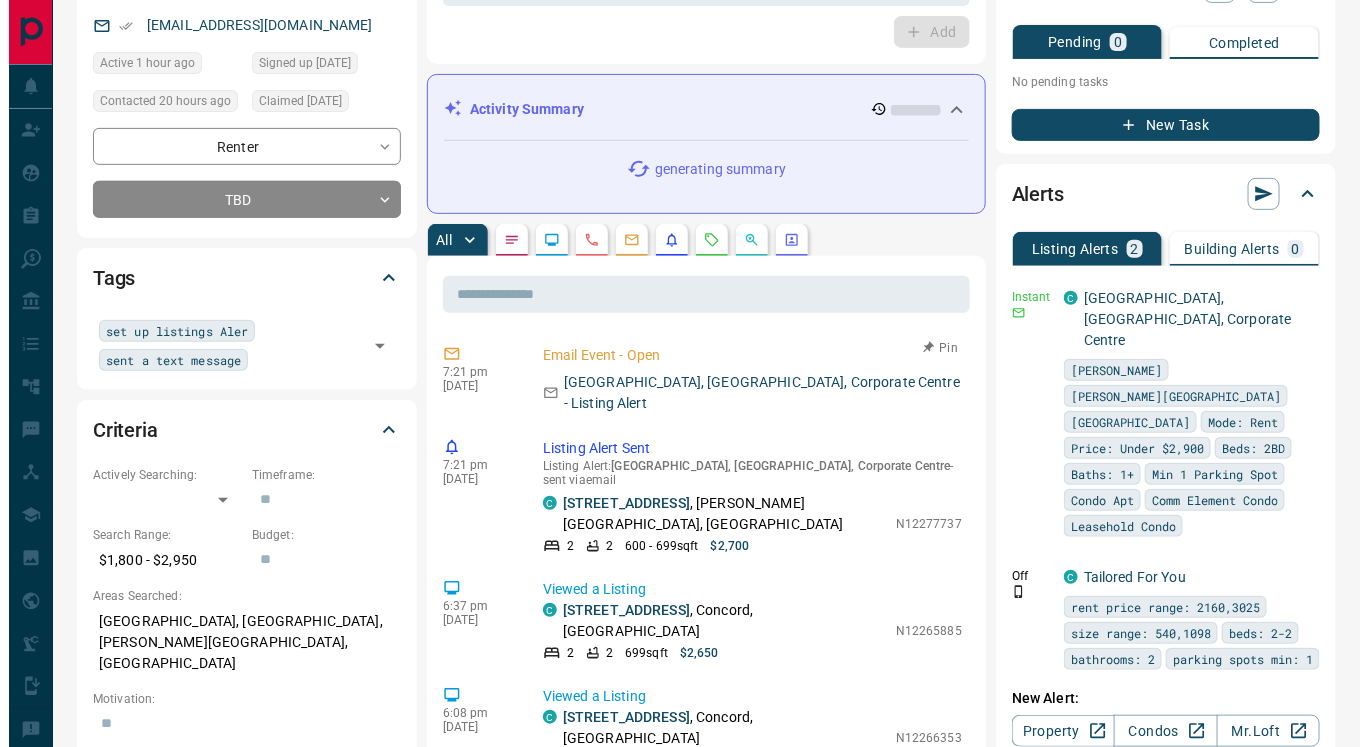 scroll, scrollTop: 0, scrollLeft: 0, axis: both 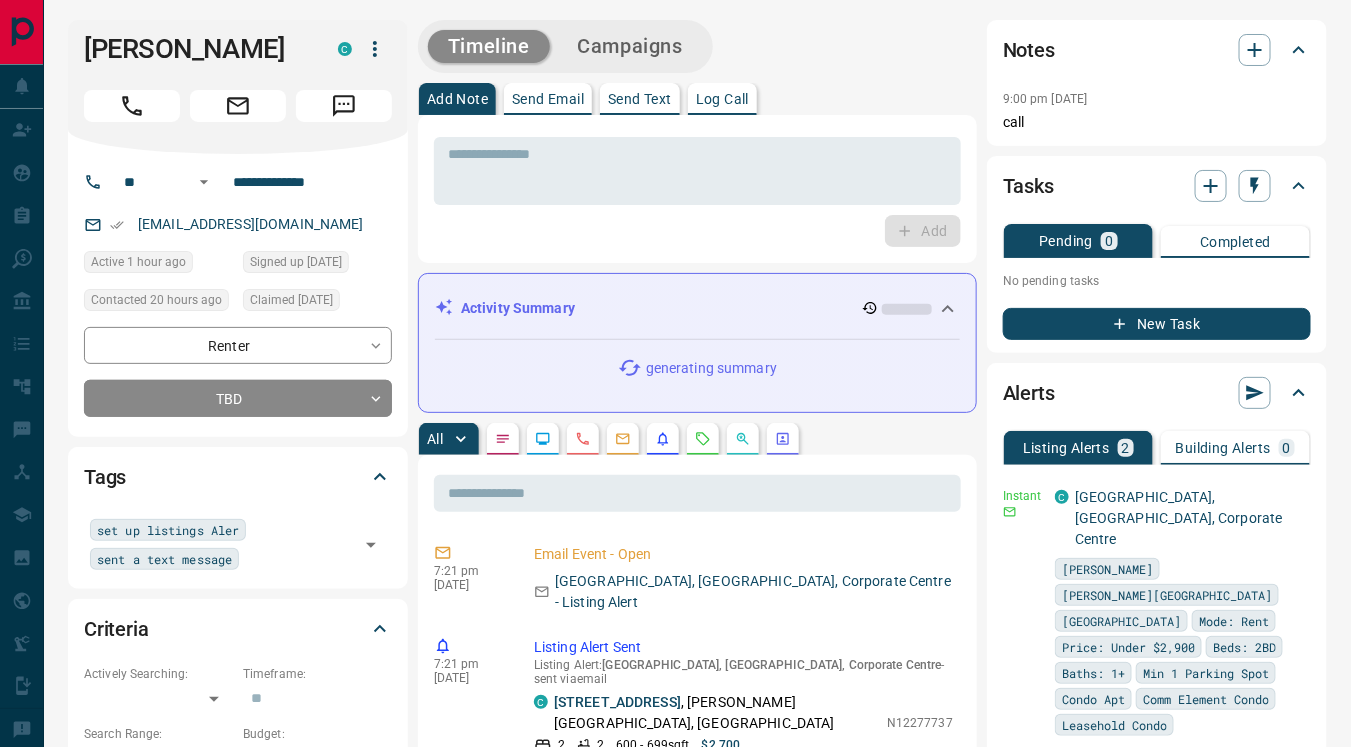 click on "Send Text" at bounding box center [640, 99] 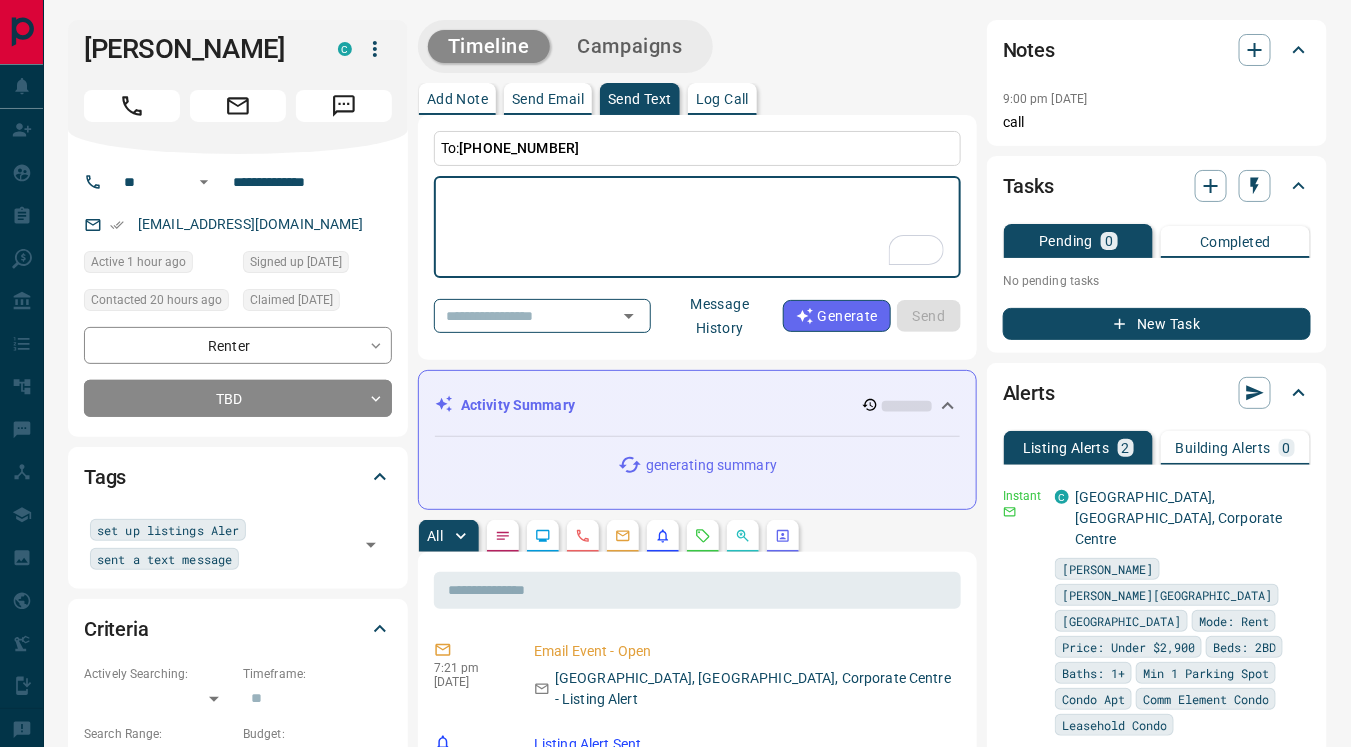 click on "Message History" at bounding box center [720, 316] 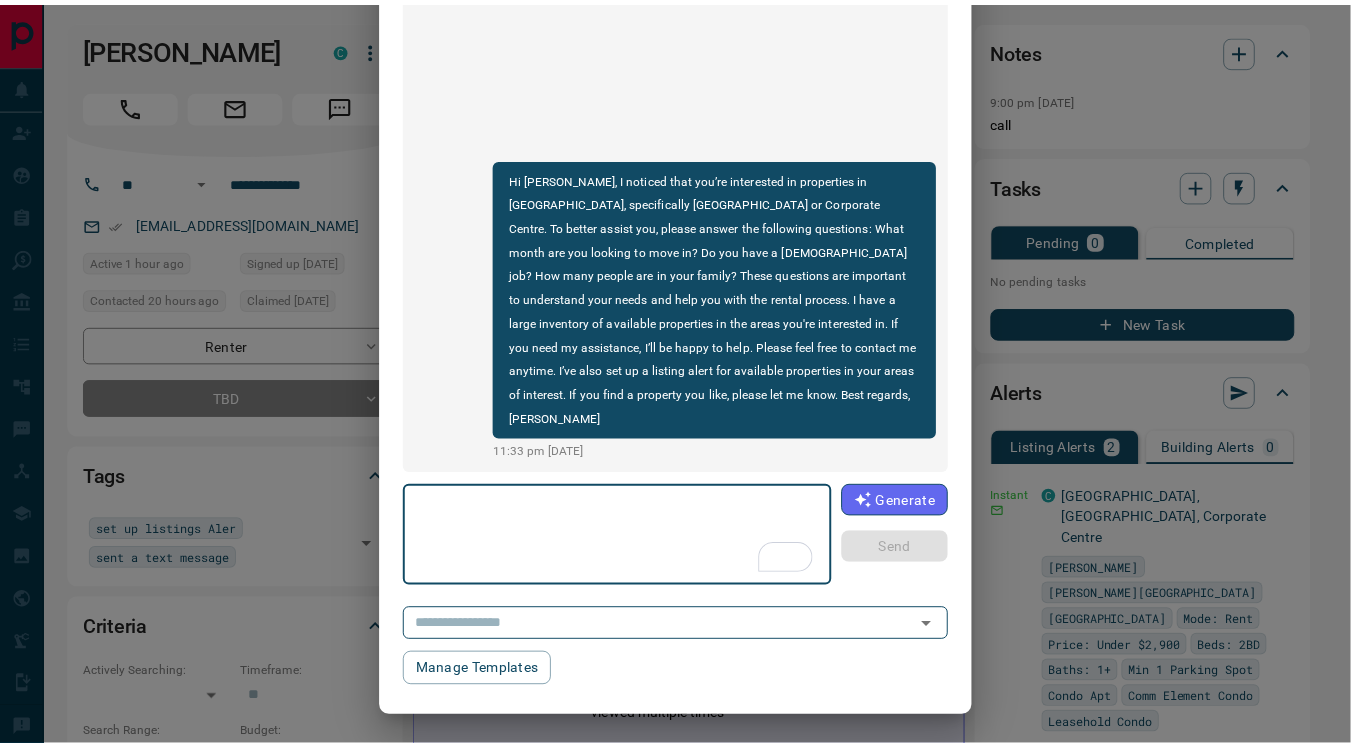 scroll, scrollTop: 0, scrollLeft: 0, axis: both 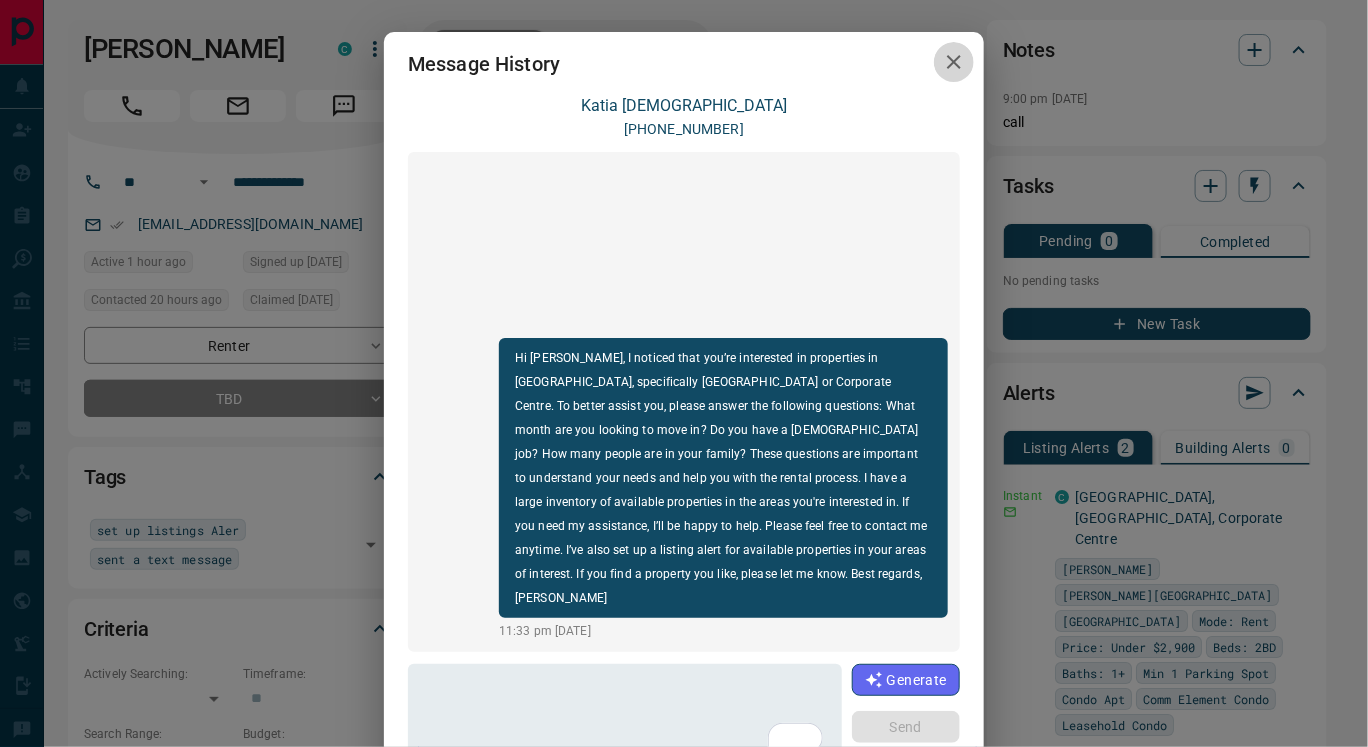 click 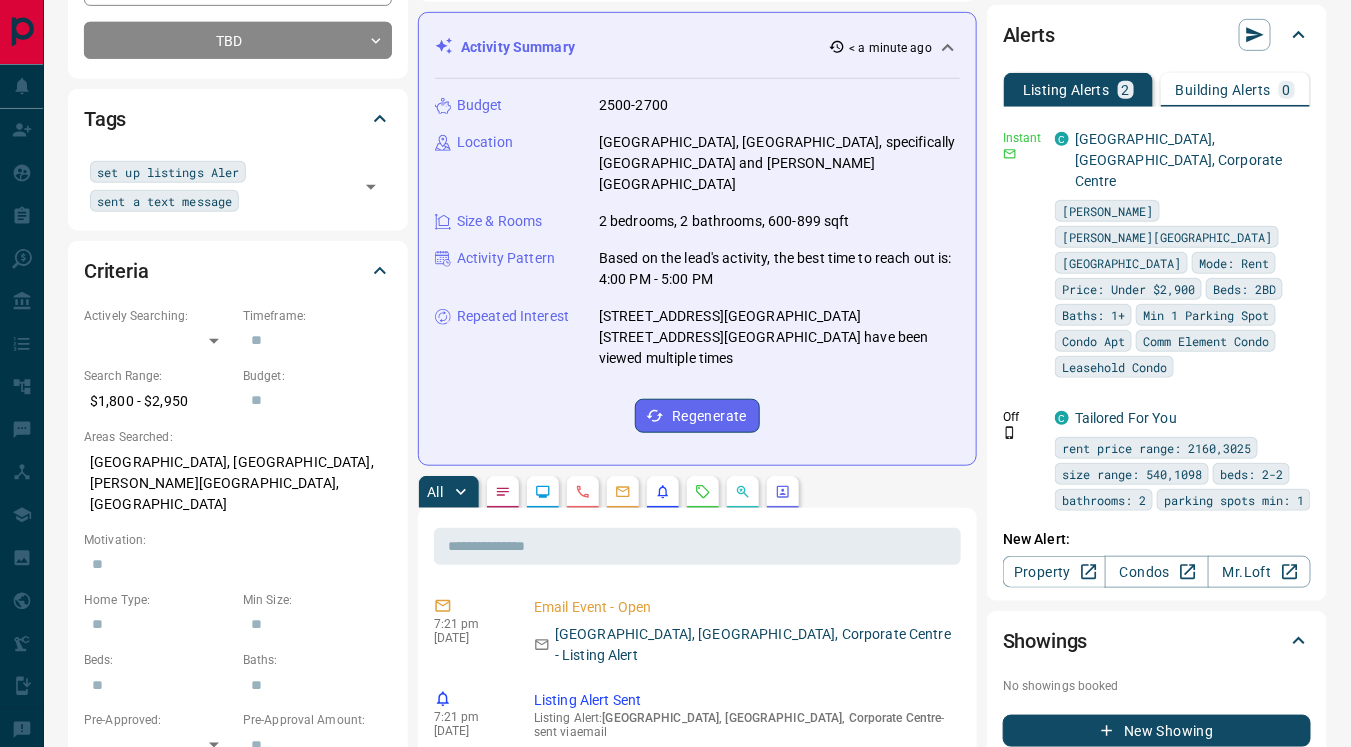 scroll, scrollTop: 359, scrollLeft: 0, axis: vertical 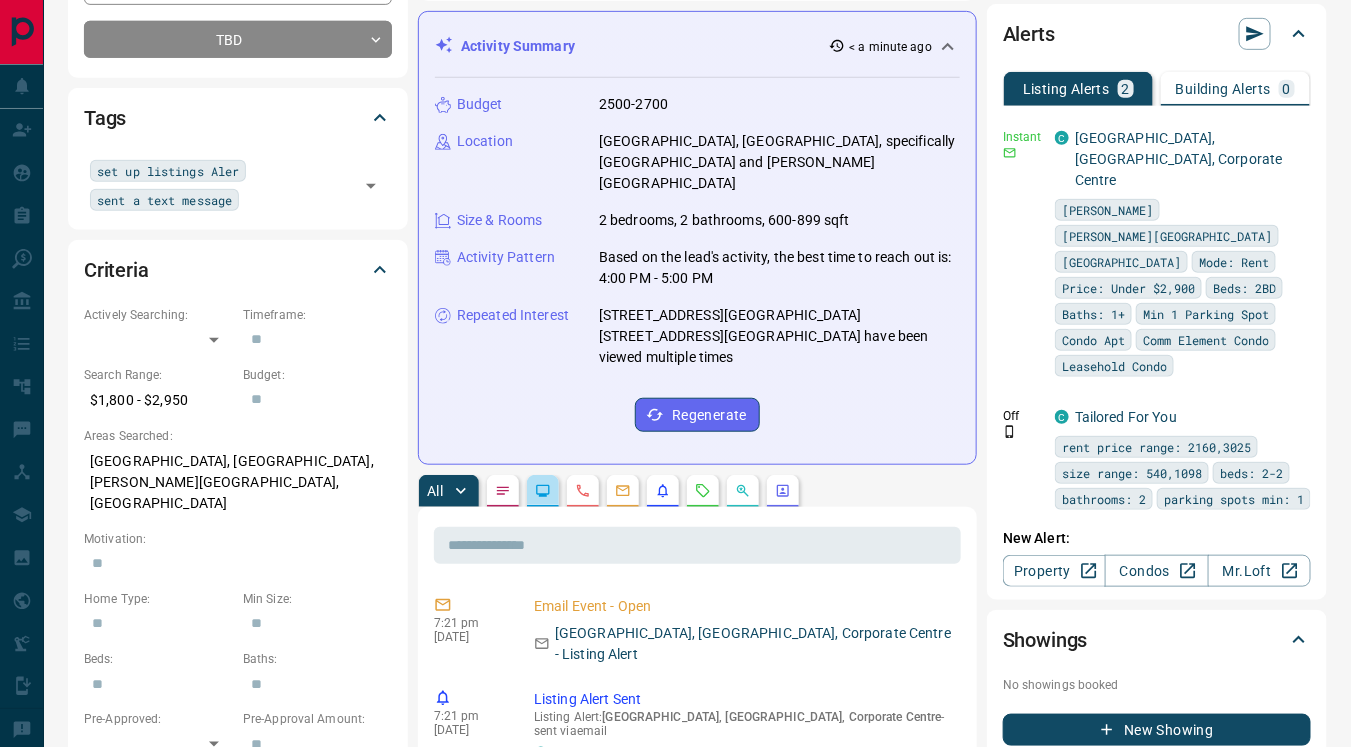 click at bounding box center [543, 491] 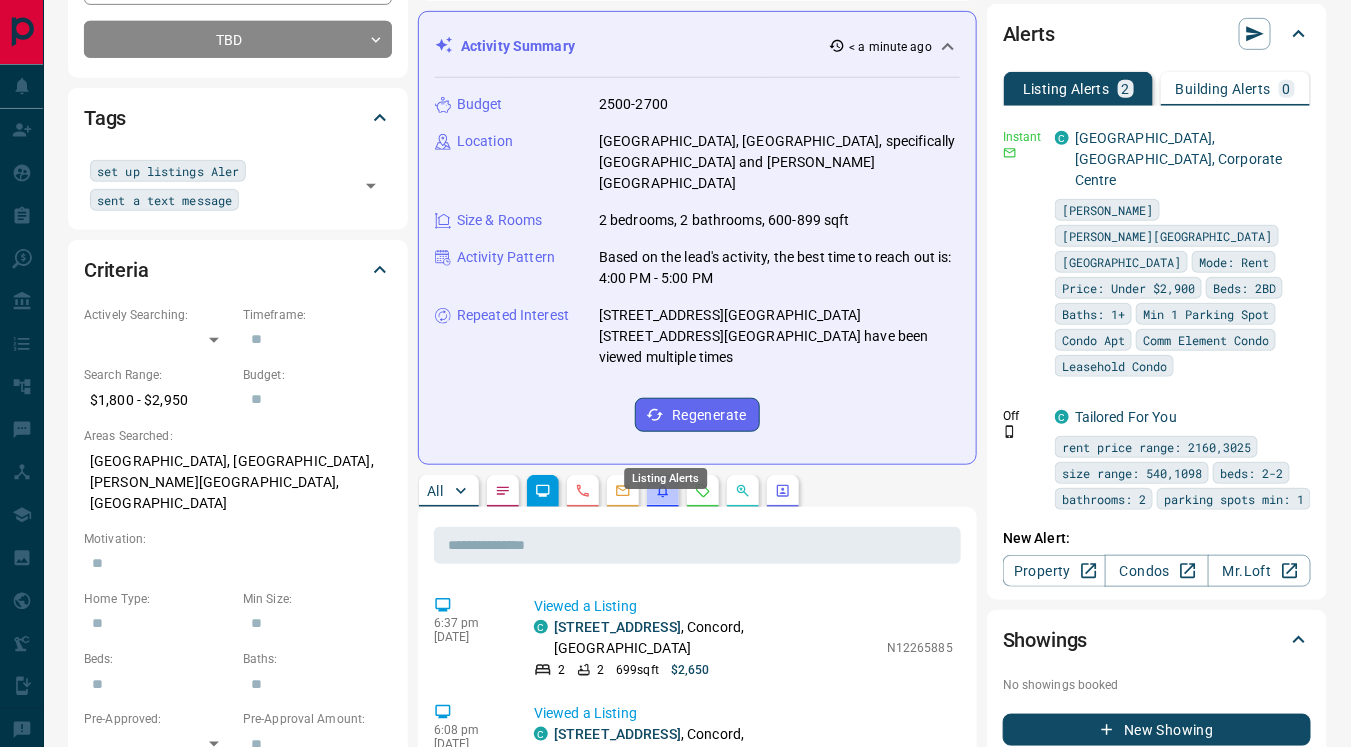click on "Listing Alerts" at bounding box center (665, 472) 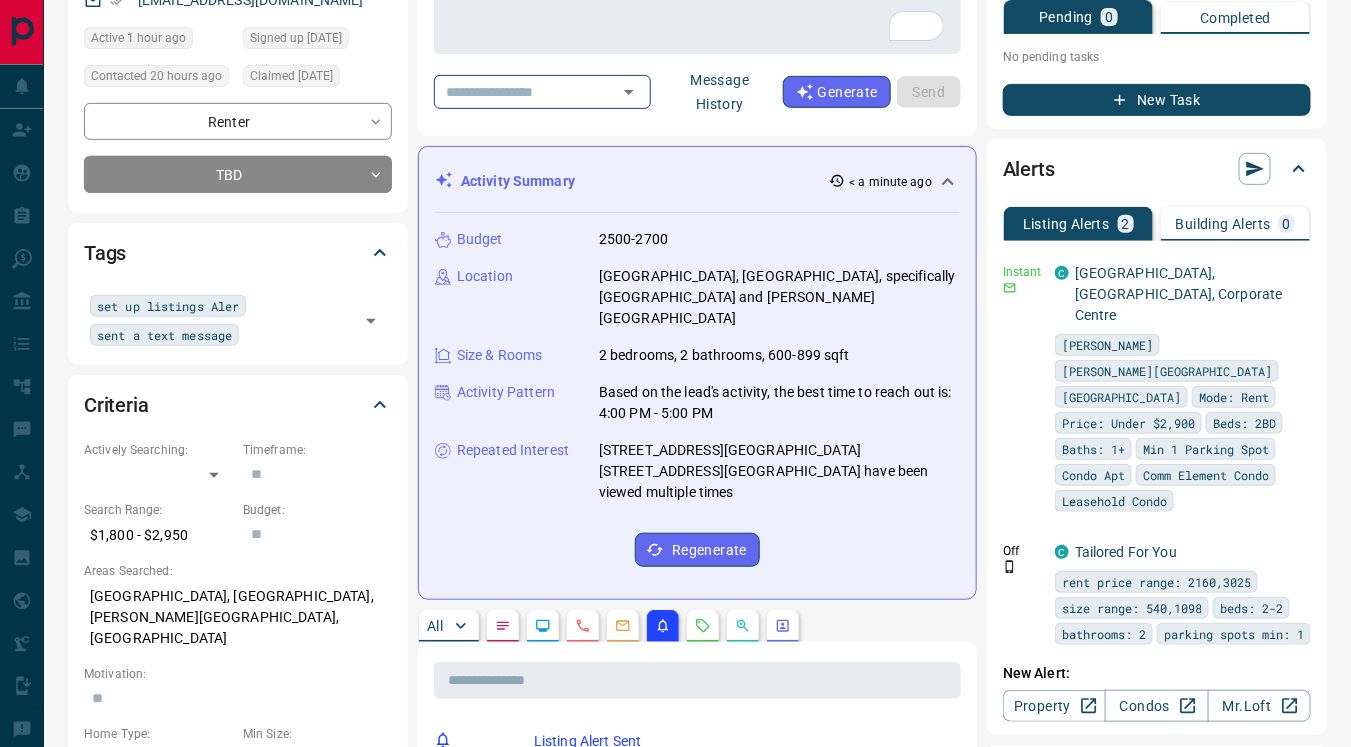 scroll, scrollTop: 223, scrollLeft: 0, axis: vertical 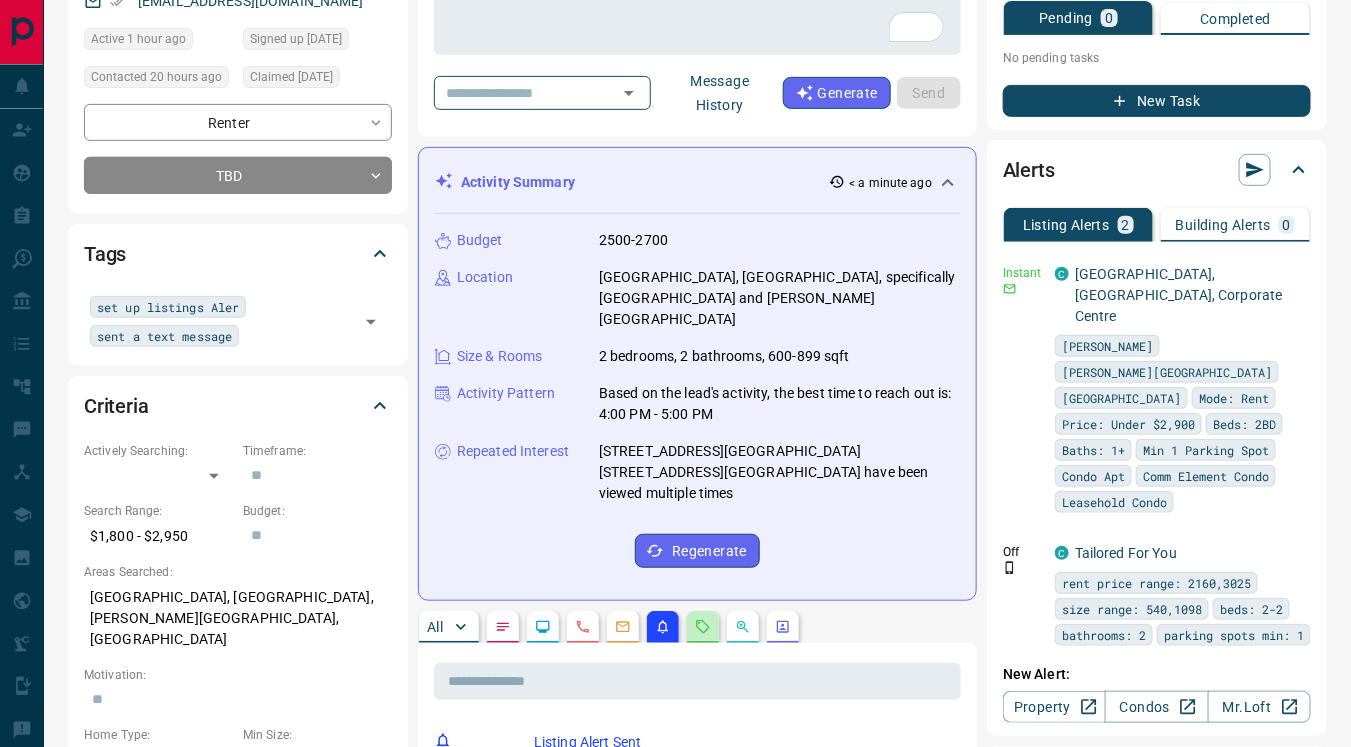 click 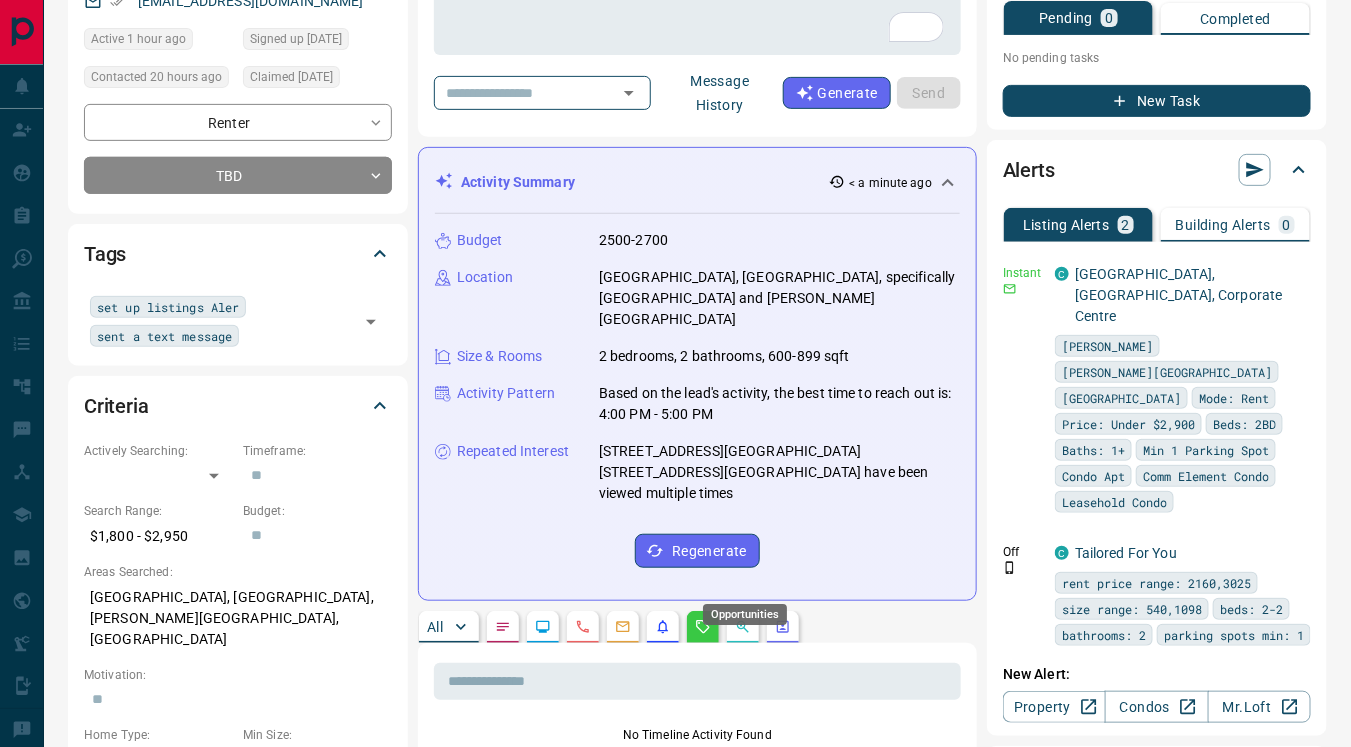 click 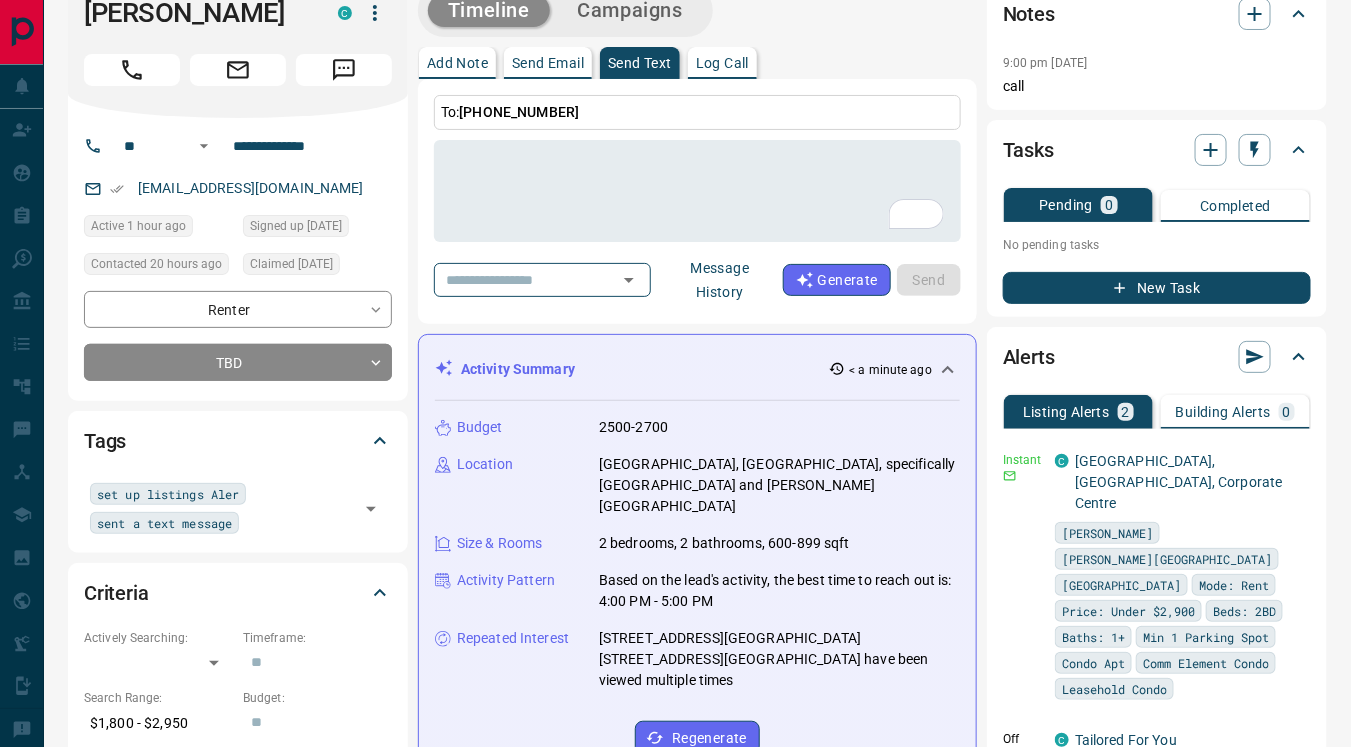 scroll, scrollTop: 29, scrollLeft: 0, axis: vertical 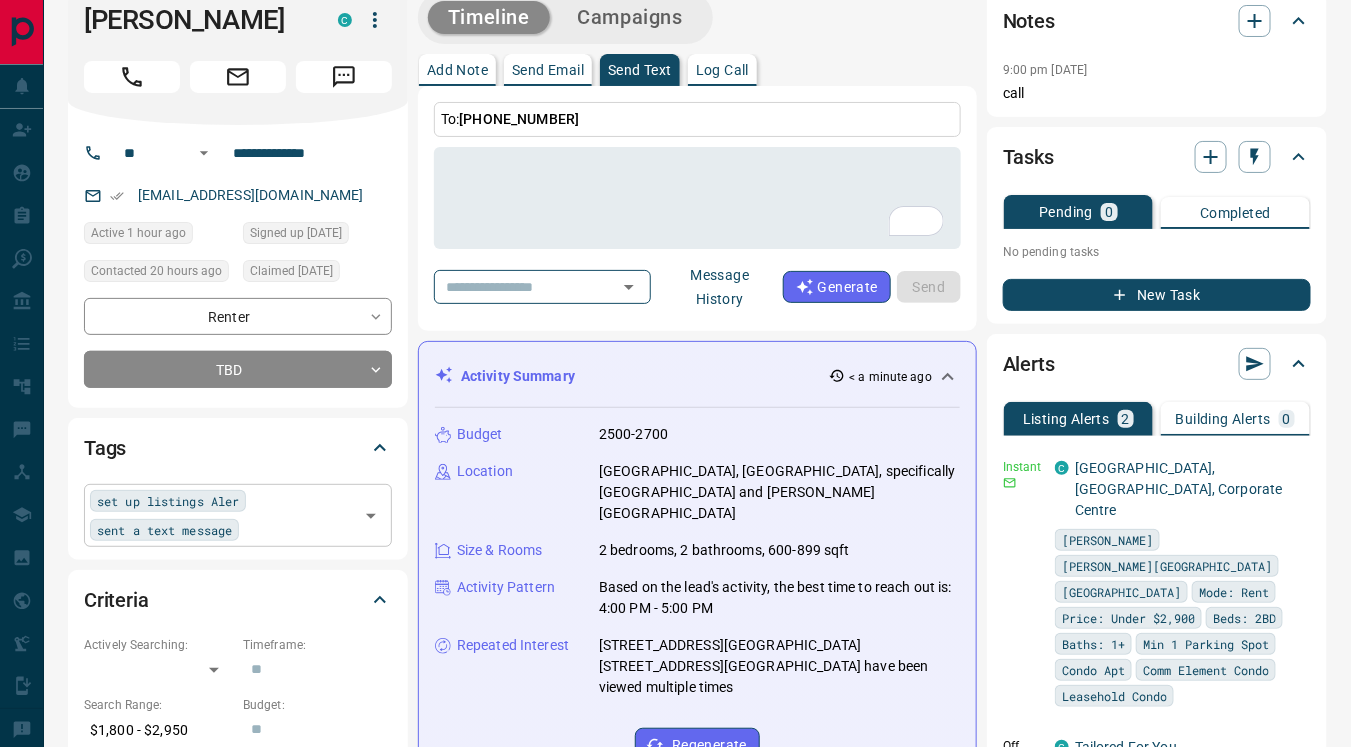 click on "set up listings Aler sent a text message ​" at bounding box center [238, 515] 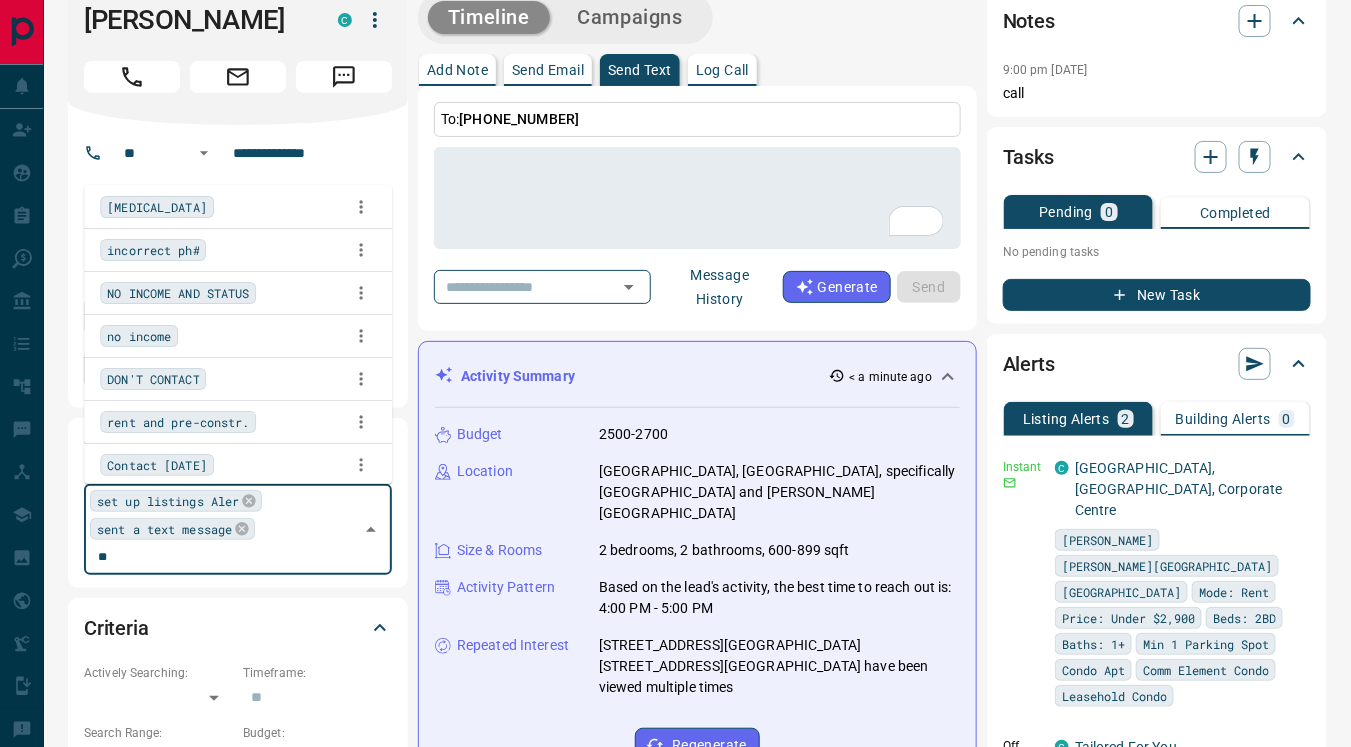 scroll, scrollTop: 0, scrollLeft: 0, axis: both 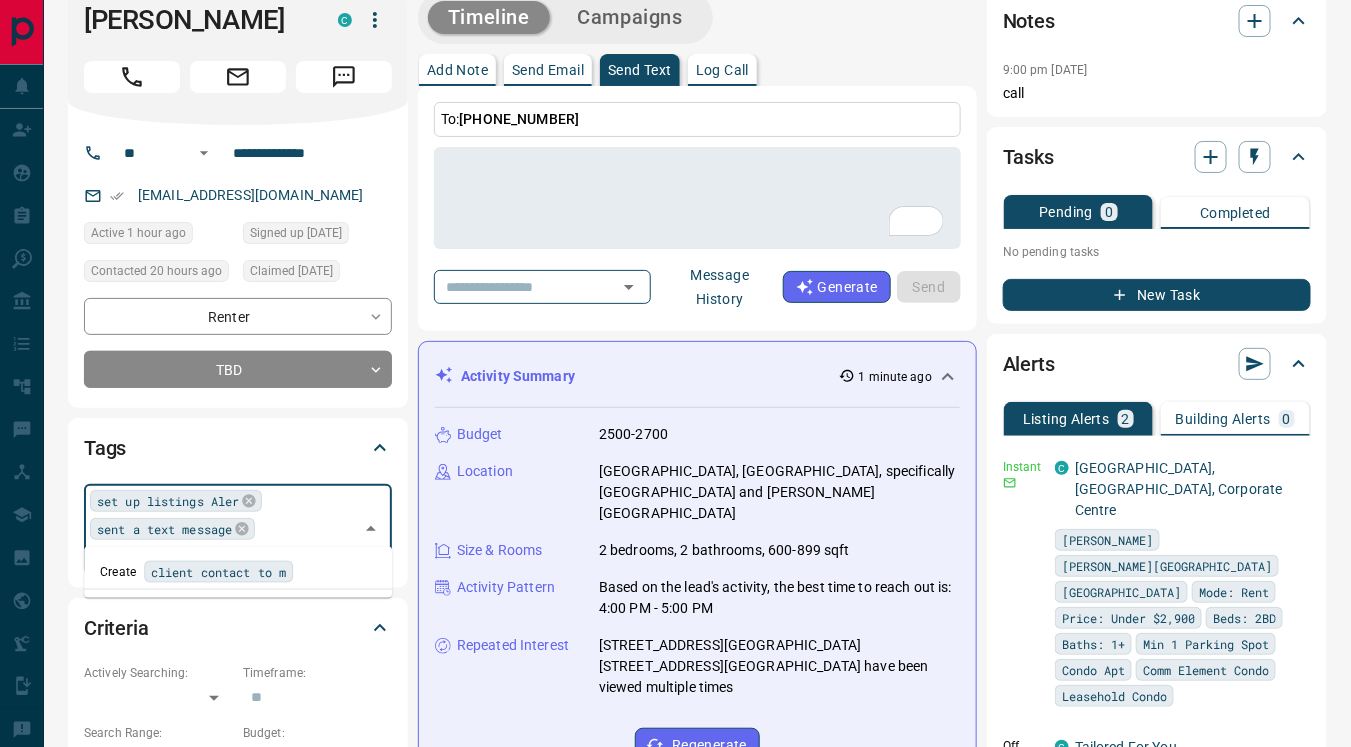 type on "**********" 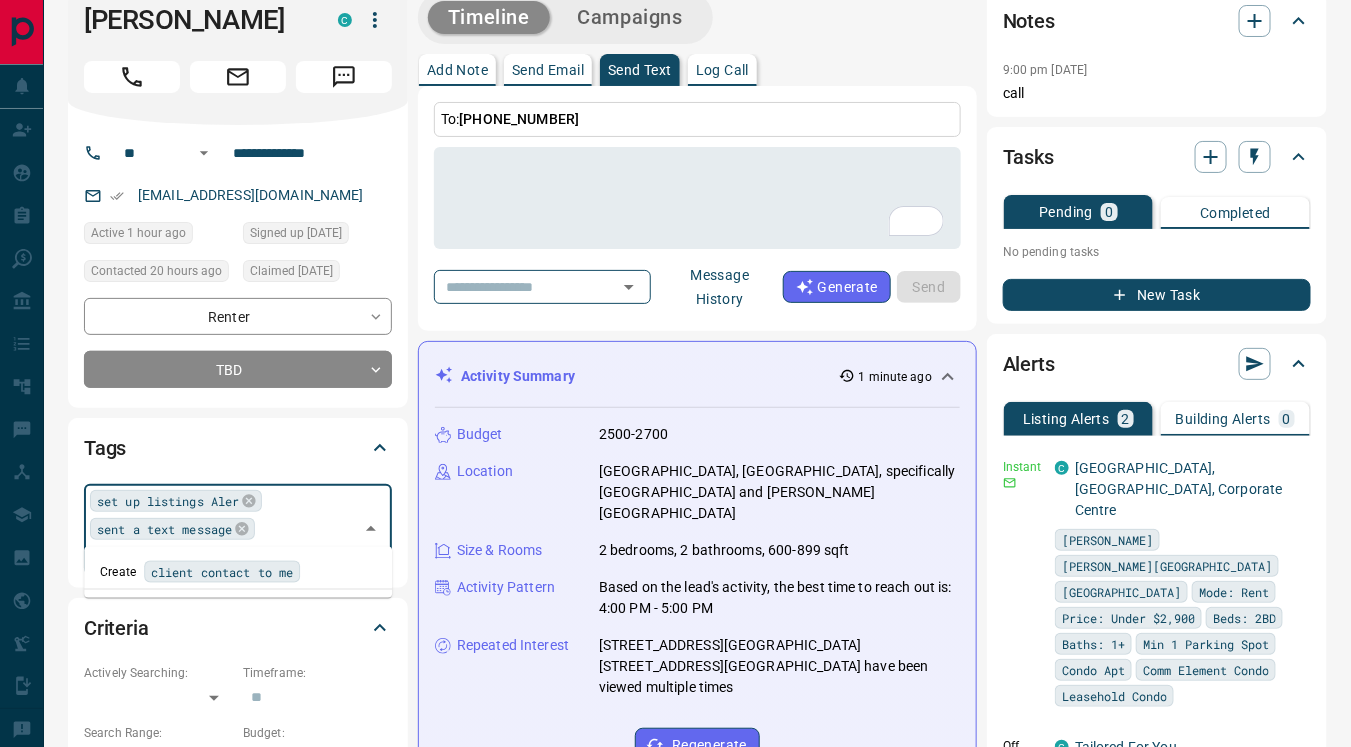scroll, scrollTop: 0, scrollLeft: 16, axis: horizontal 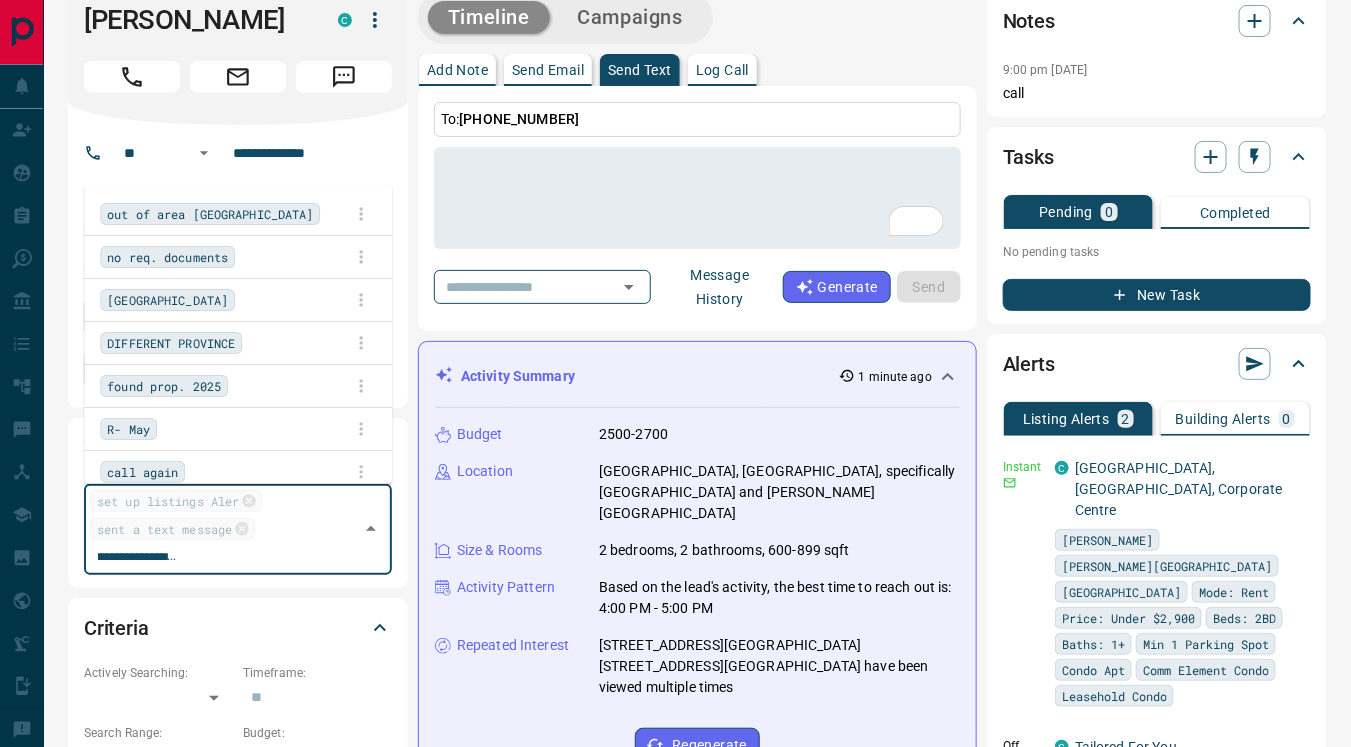type 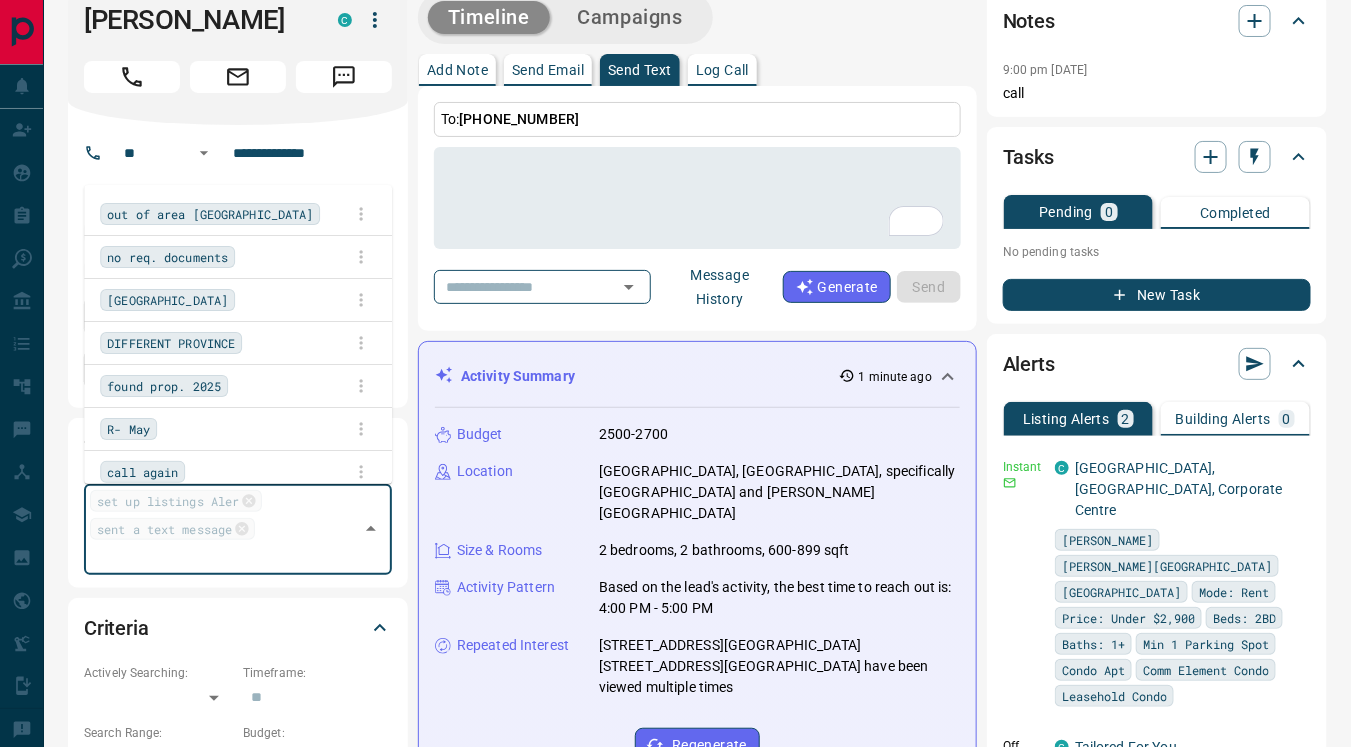 scroll, scrollTop: 2902, scrollLeft: 0, axis: vertical 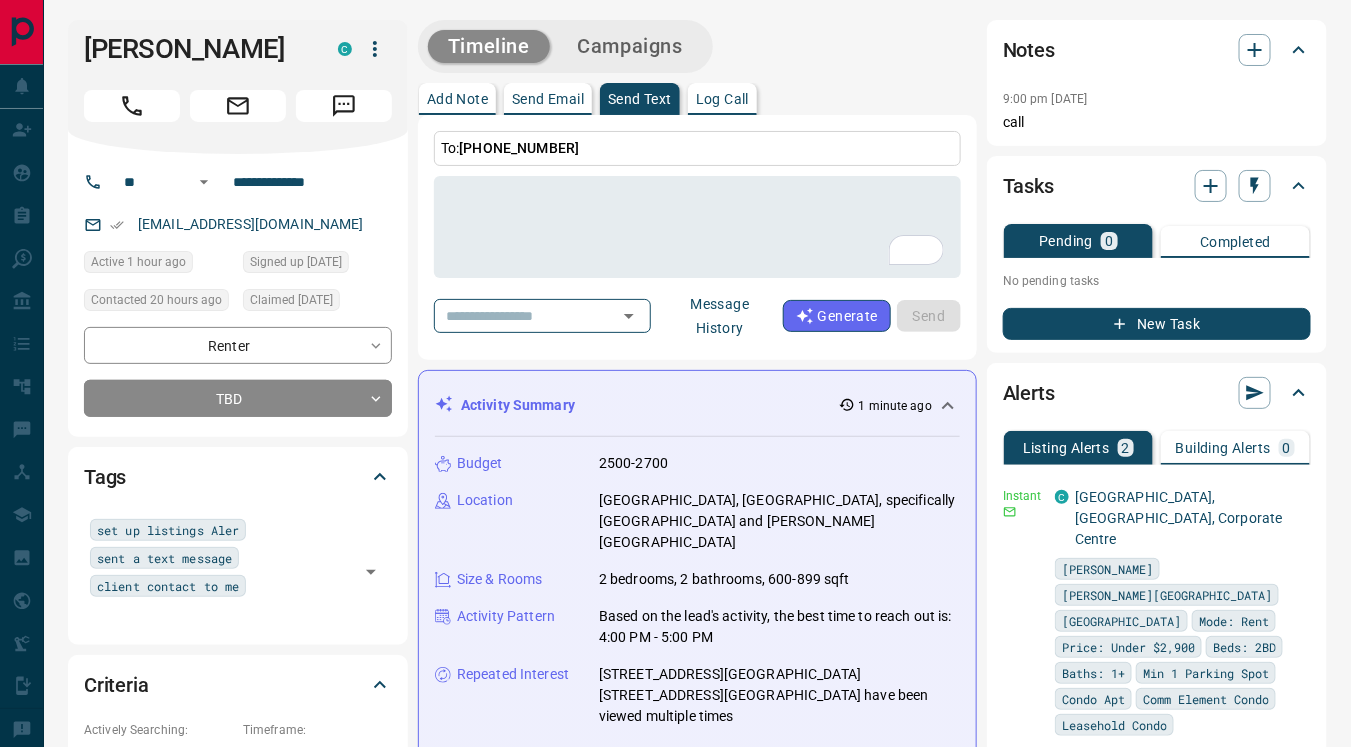 click on "**********" at bounding box center (238, 295) 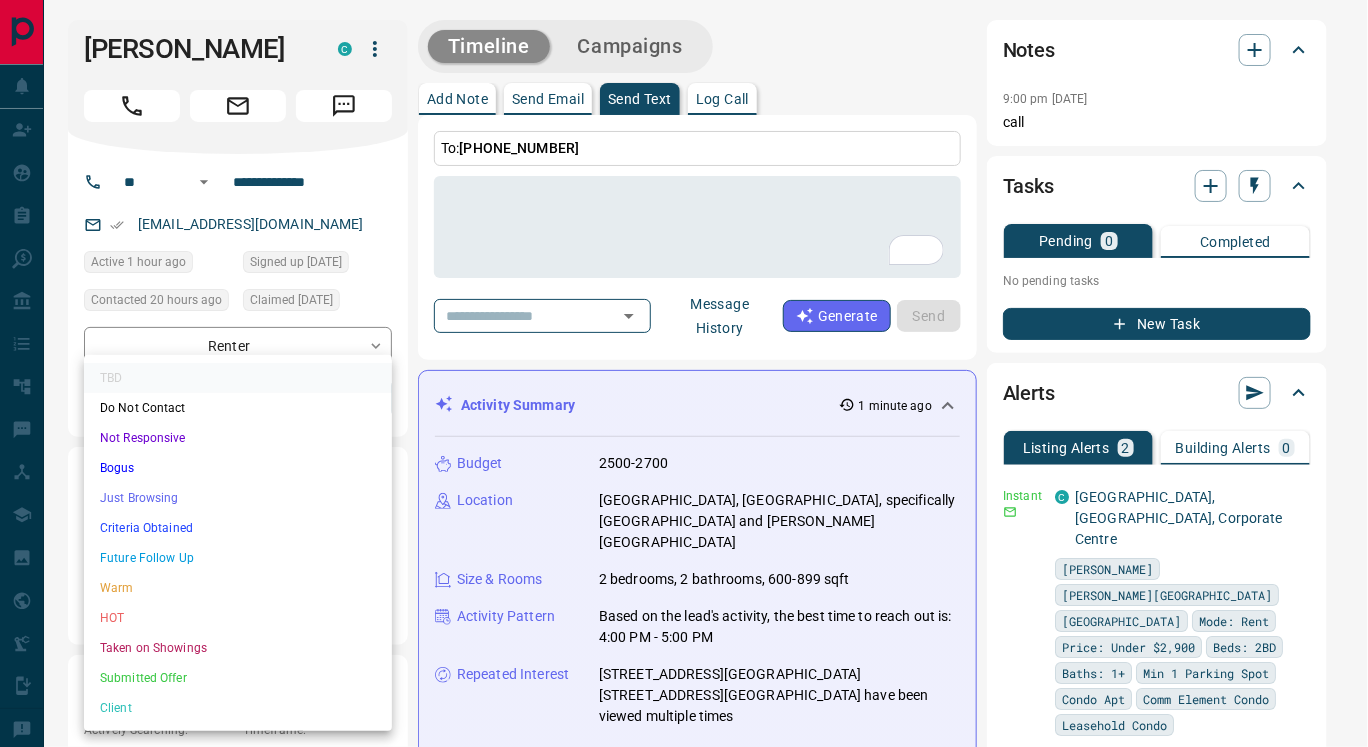 click on "**********" at bounding box center [684, 1094] 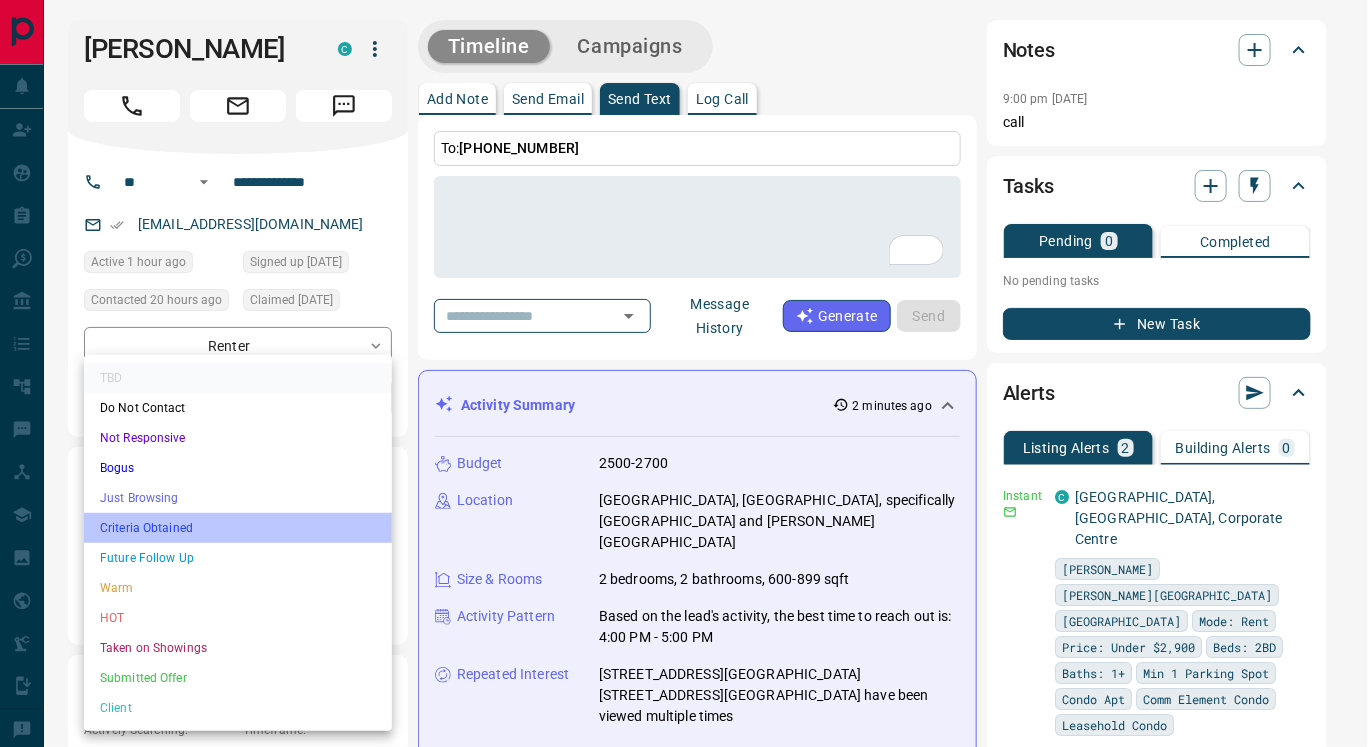 click on "Criteria Obtained" at bounding box center (238, 528) 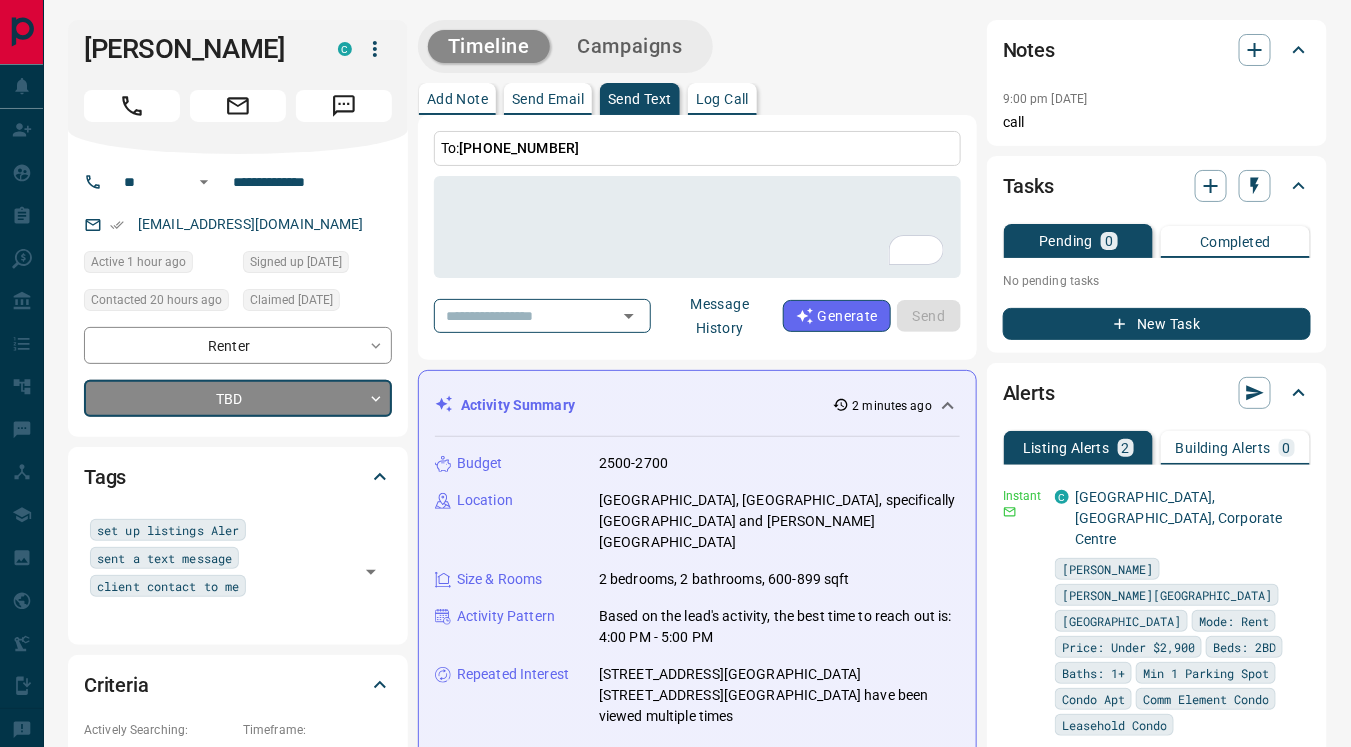 type on "*" 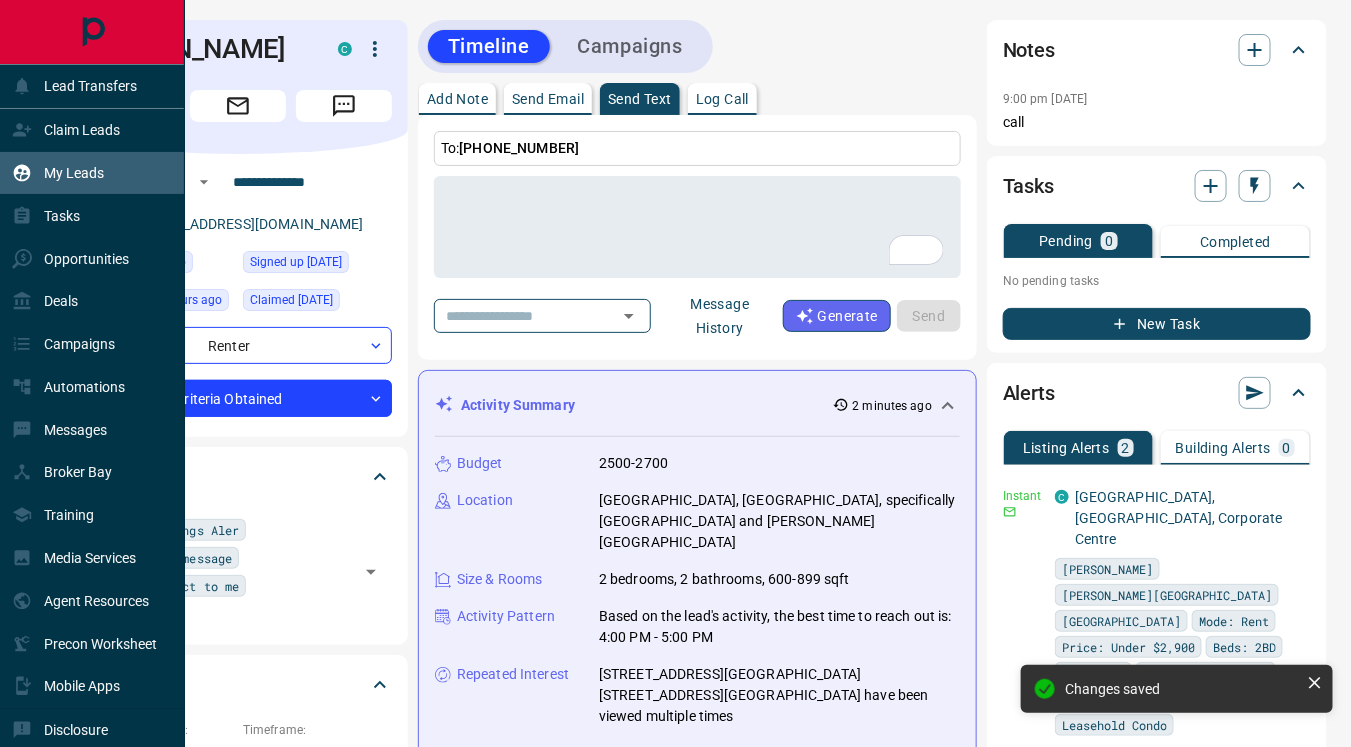 click on "My Leads" at bounding box center (74, 173) 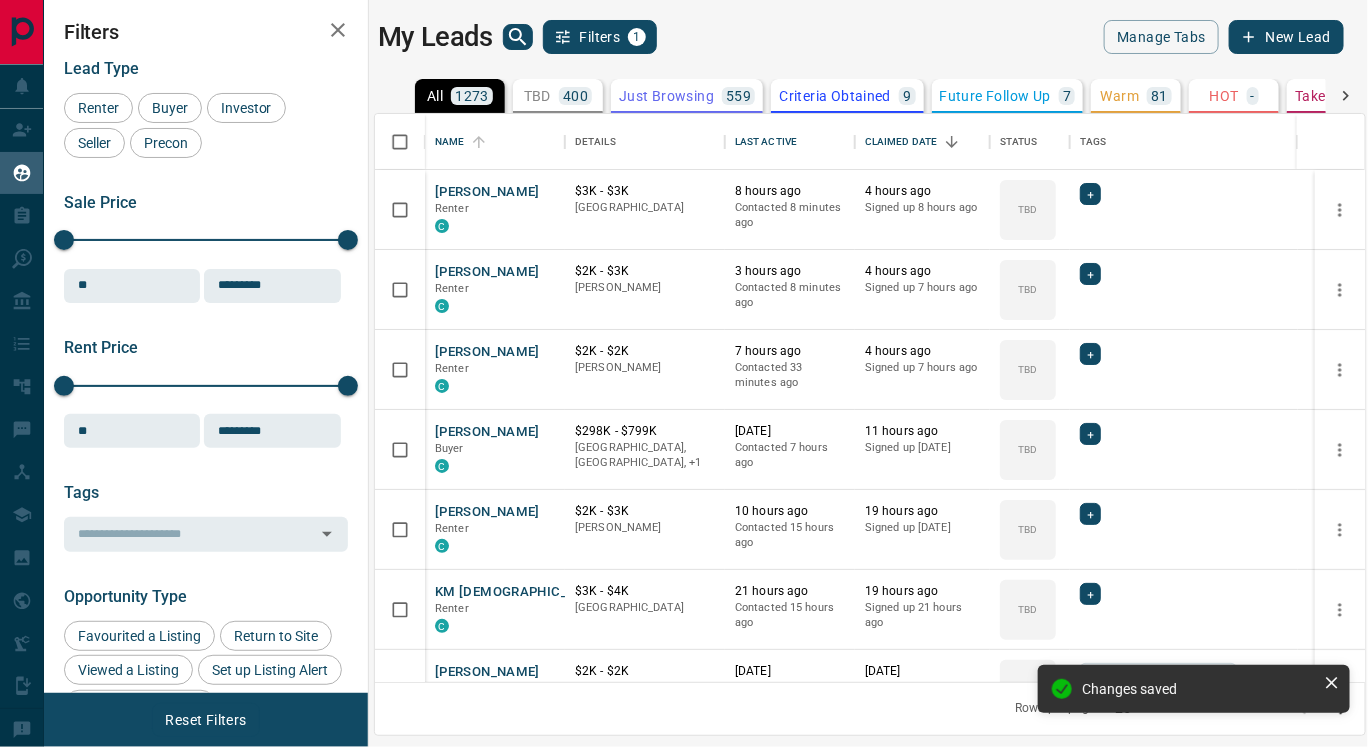 scroll, scrollTop: 17, scrollLeft: 17, axis: both 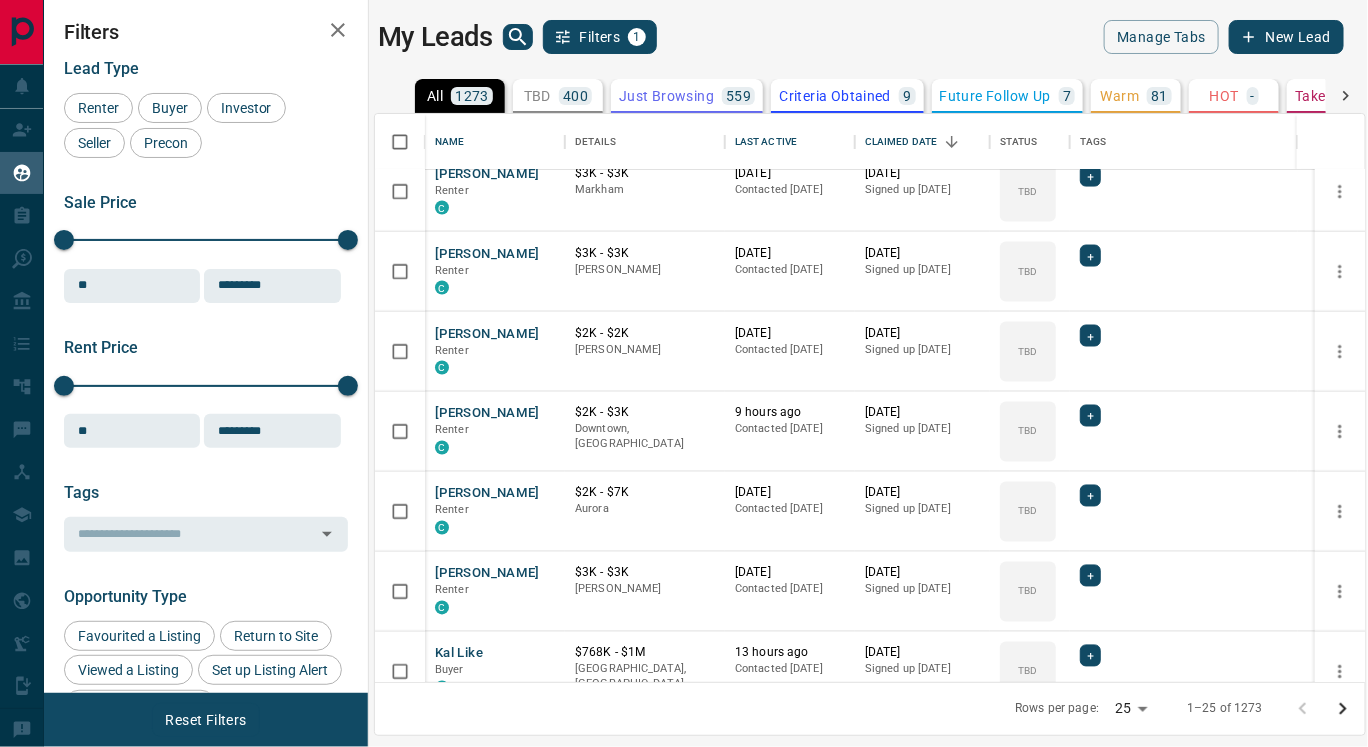 click on "Criteria Obtained" at bounding box center (835, 96) 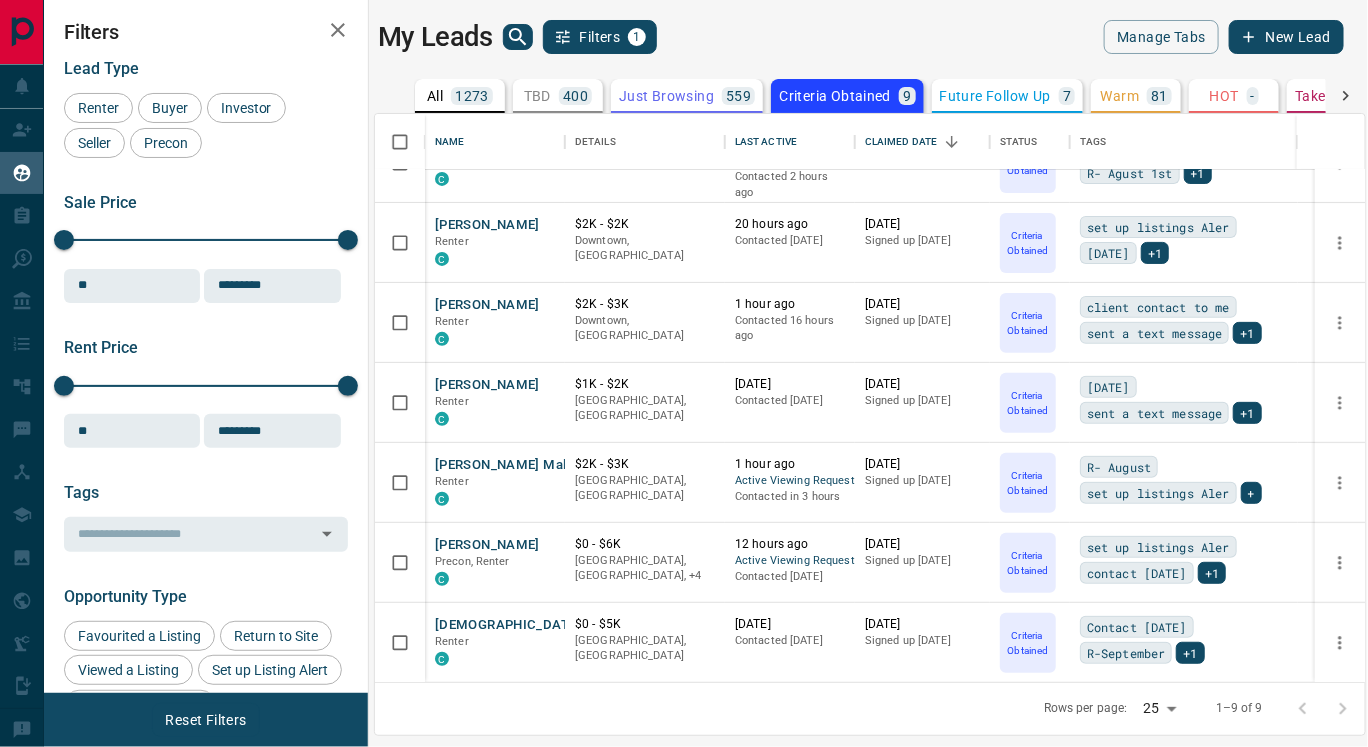 scroll, scrollTop: 0, scrollLeft: 0, axis: both 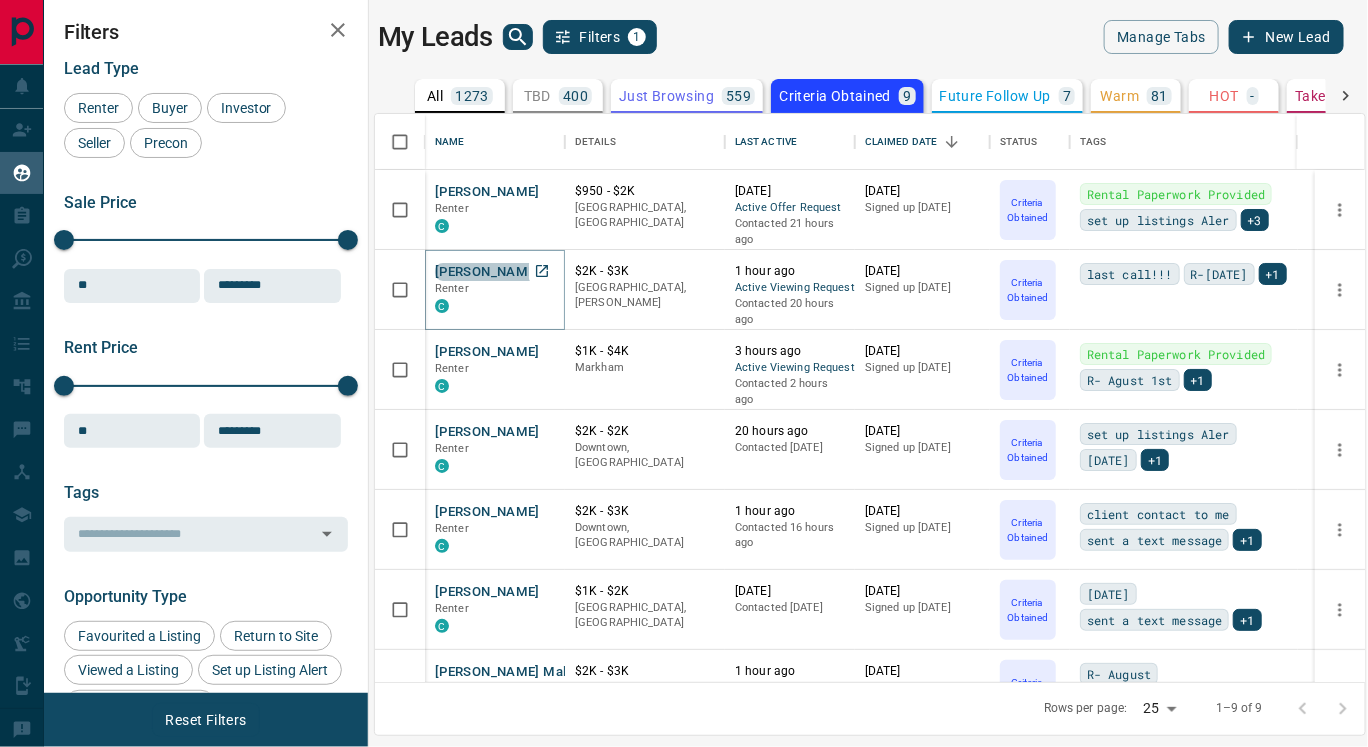 click on "[PERSON_NAME]" at bounding box center (487, 272) 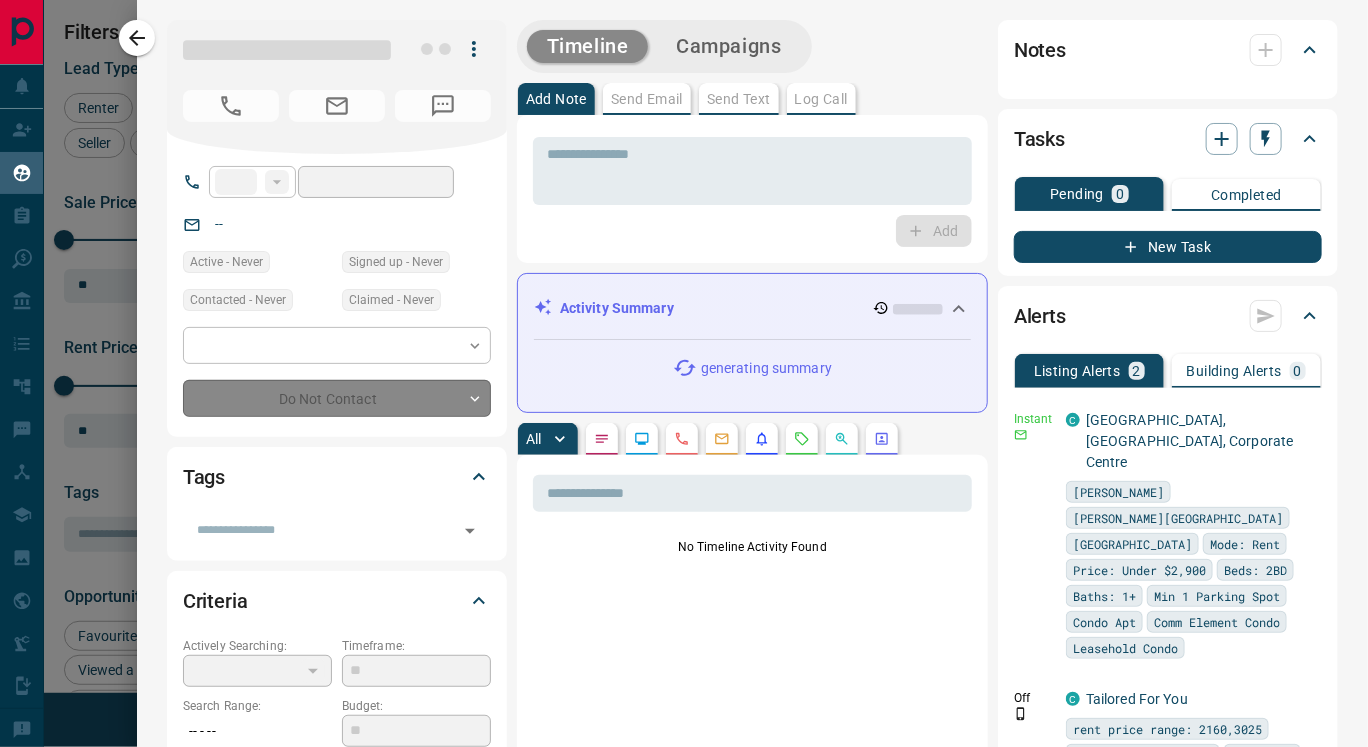 type on "**" 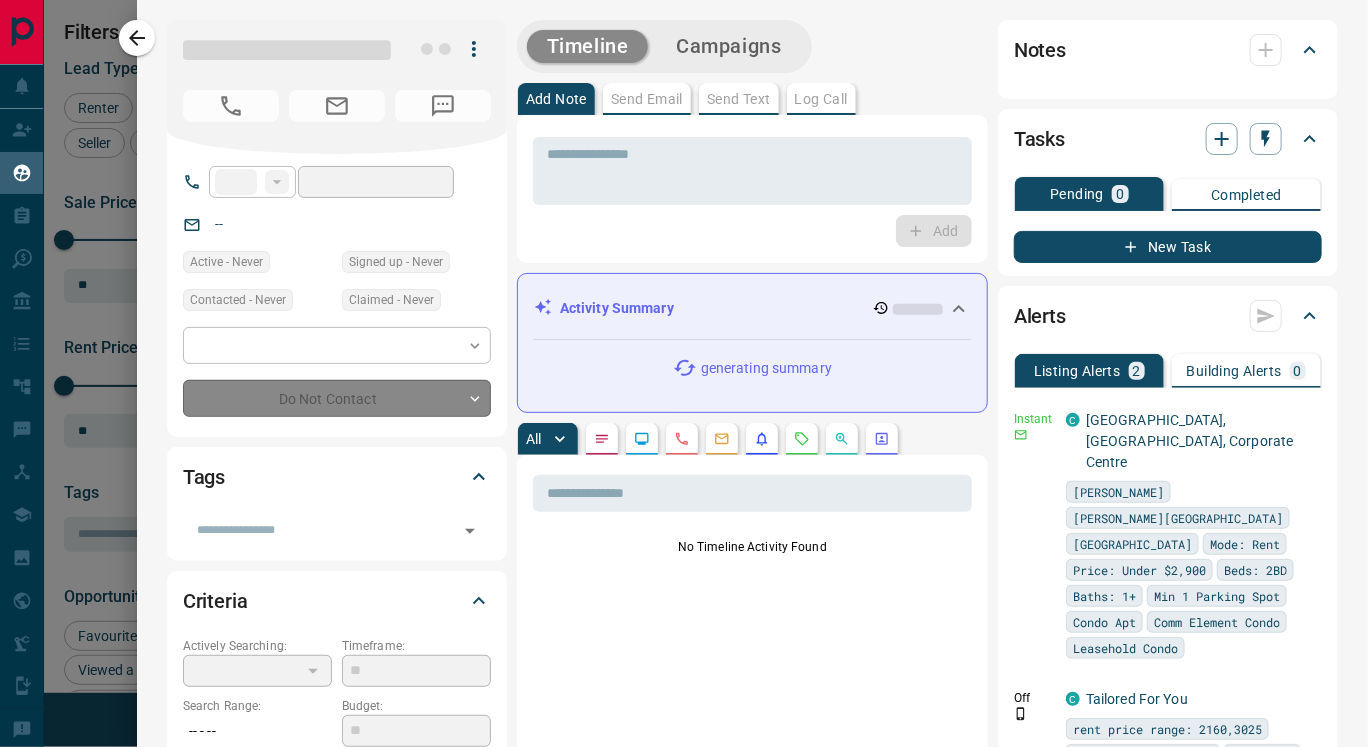 type on "**********" 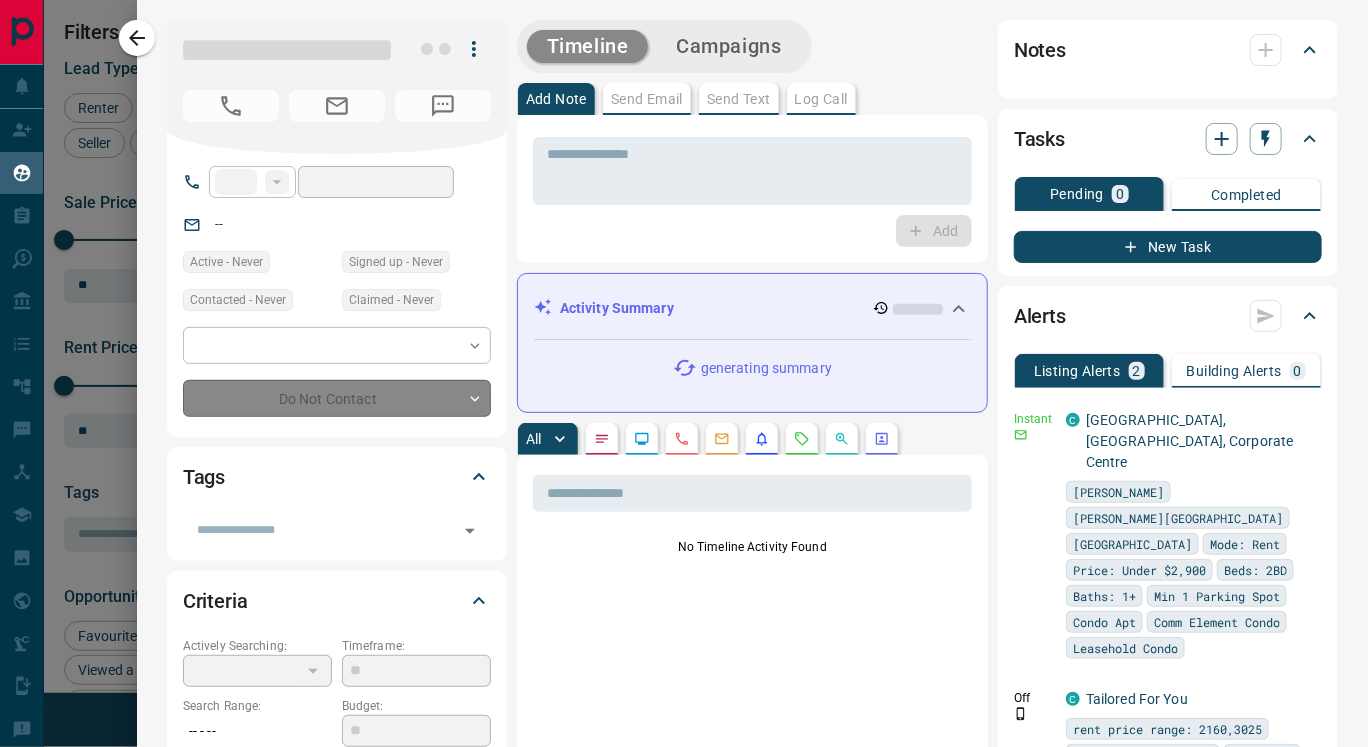 type on "**********" 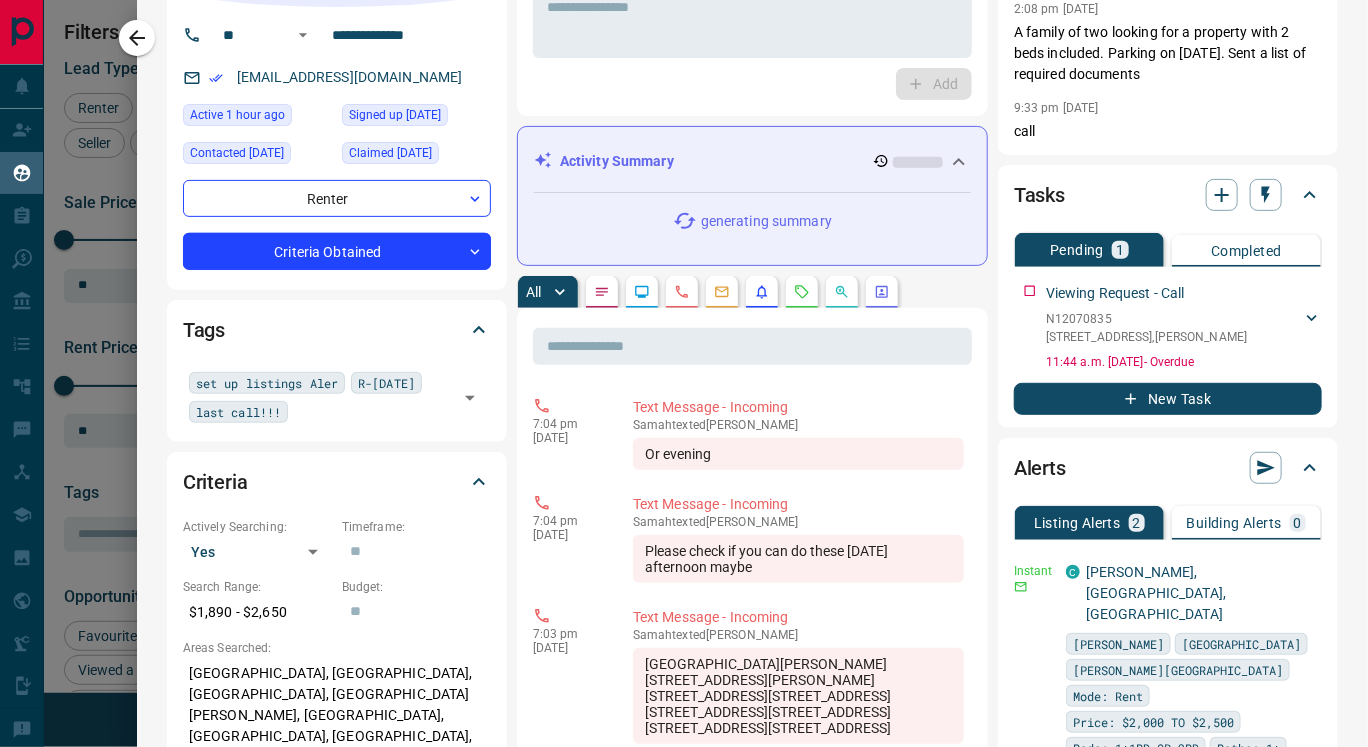 scroll, scrollTop: 150, scrollLeft: 0, axis: vertical 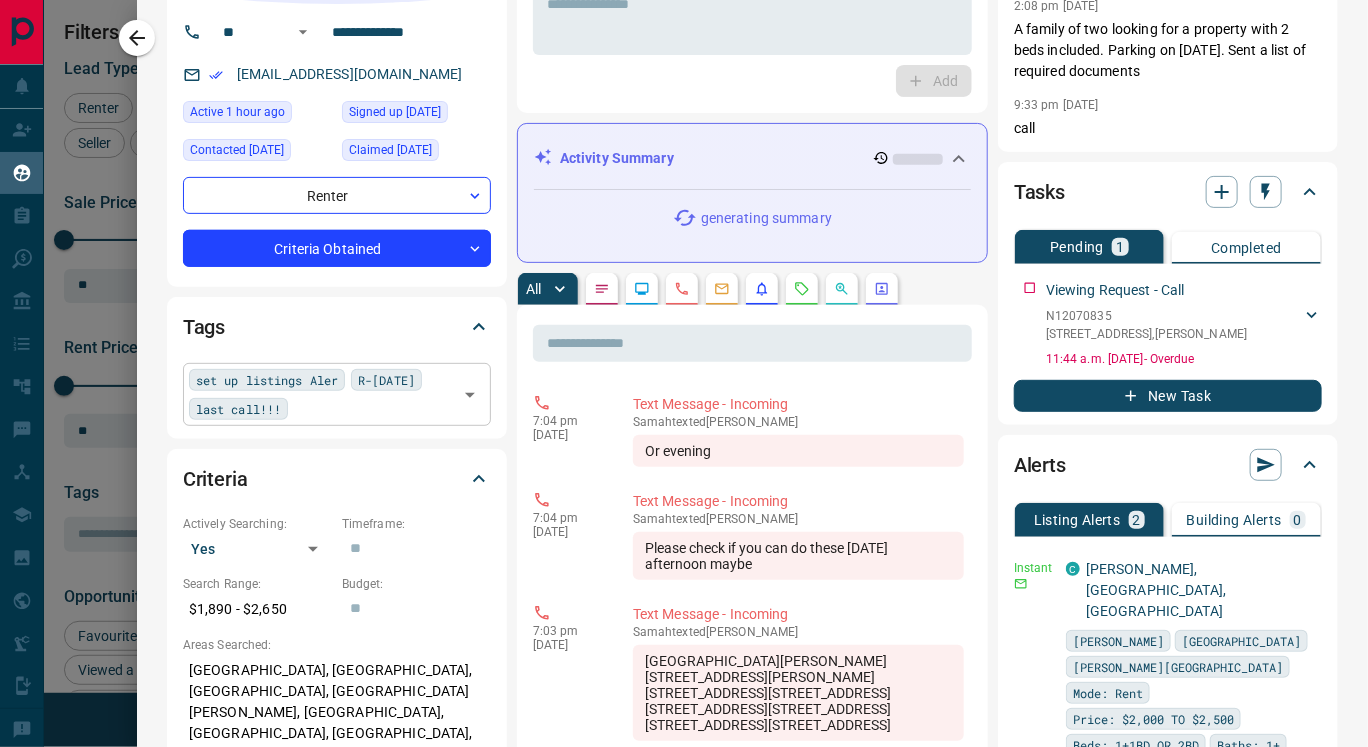 click on "set up listings Aler R-[DATE] last call!!! ​" at bounding box center (337, 394) 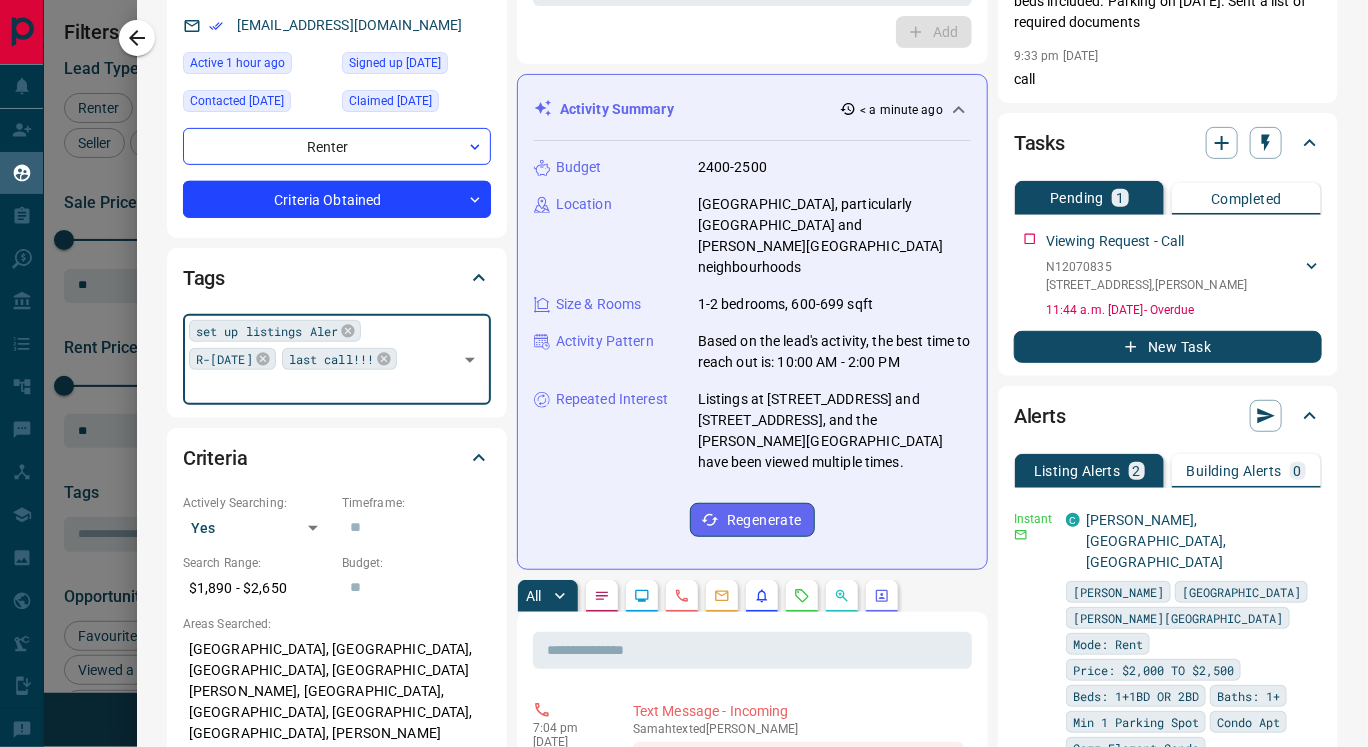 scroll, scrollTop: 201, scrollLeft: 0, axis: vertical 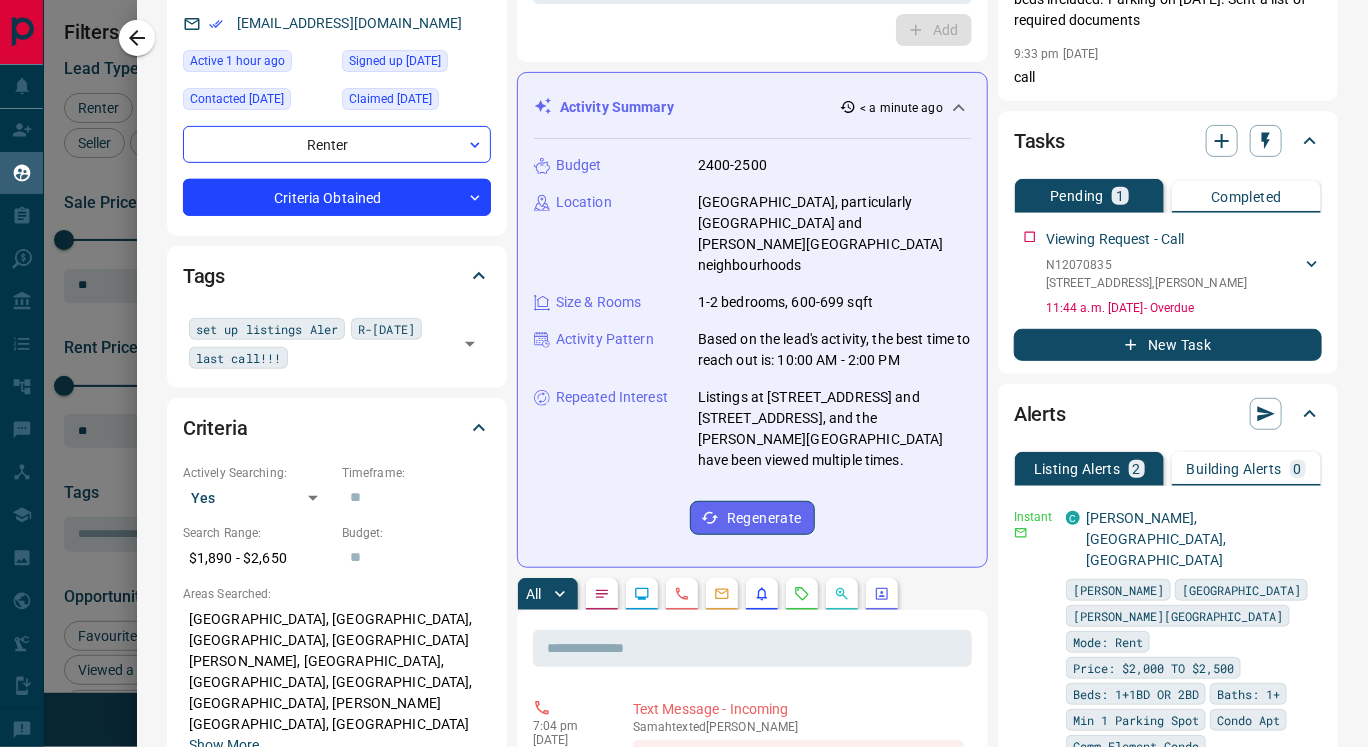 click 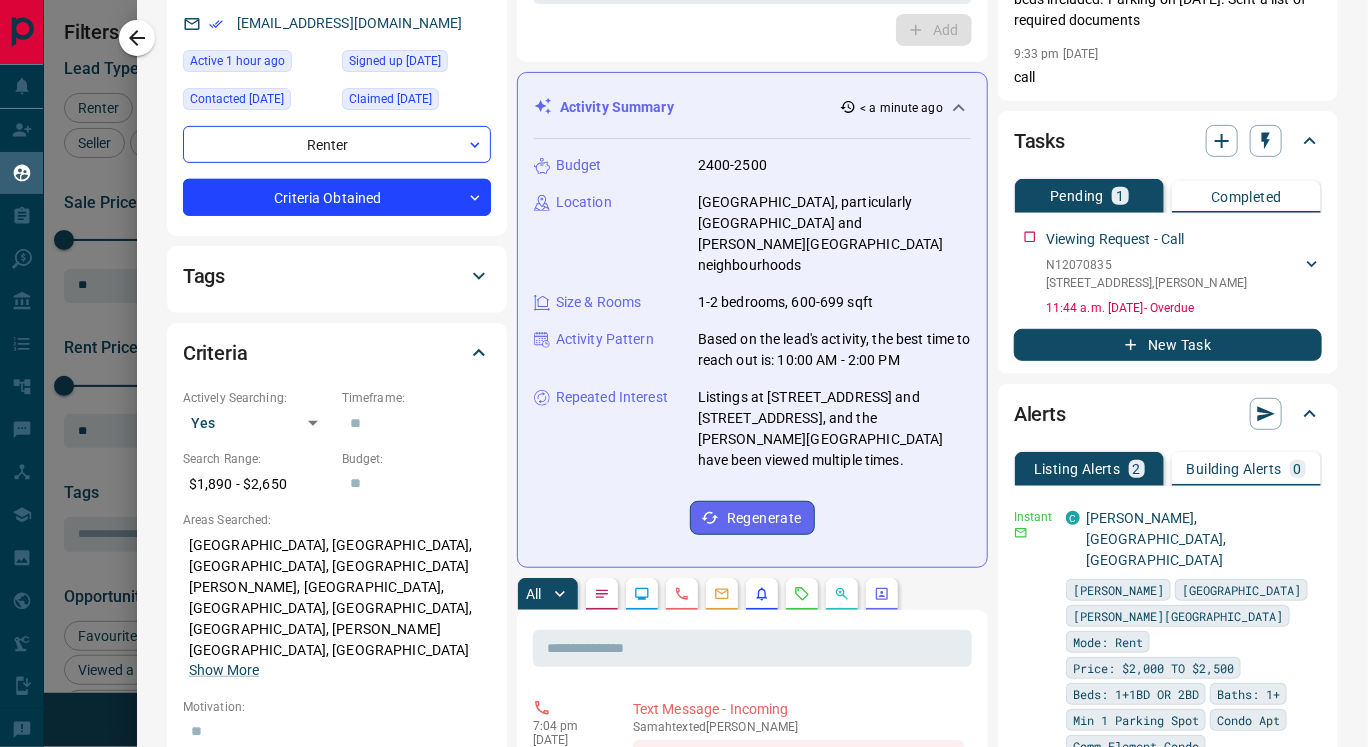 click 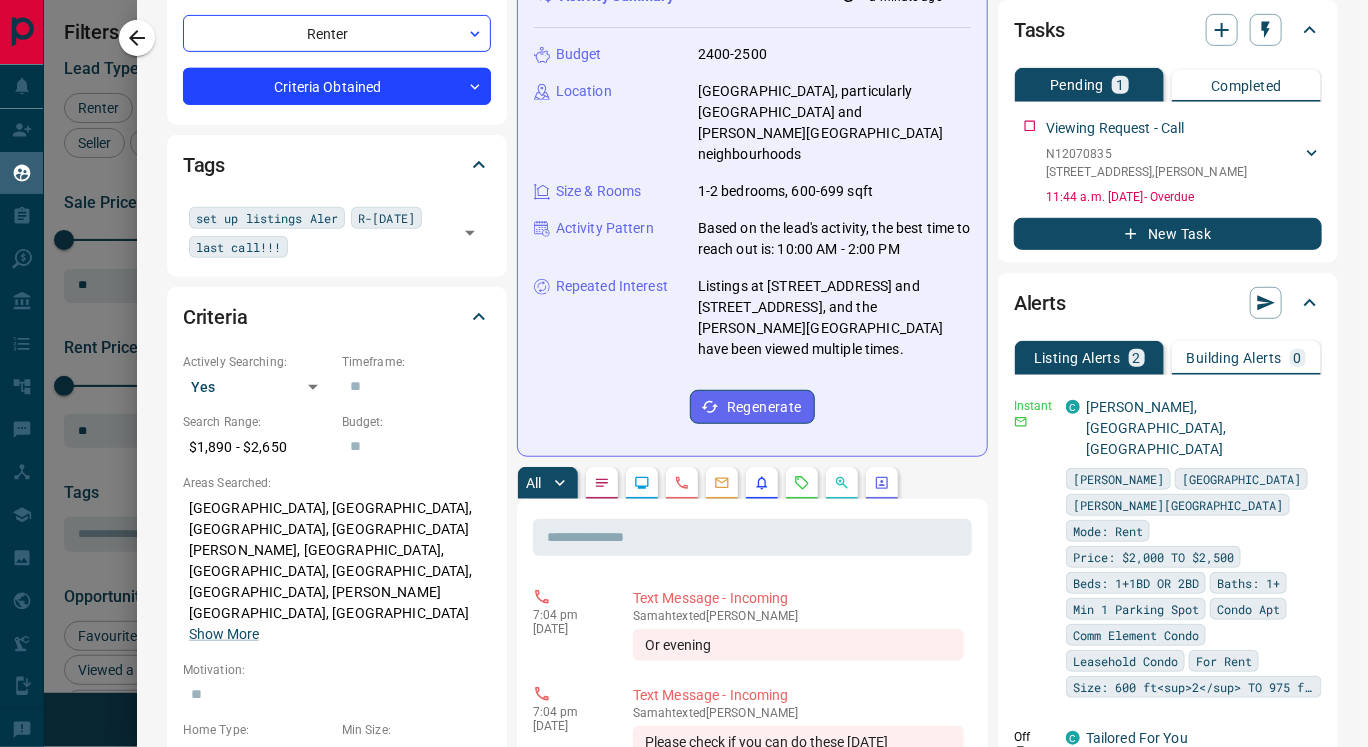 scroll, scrollTop: 315, scrollLeft: 0, axis: vertical 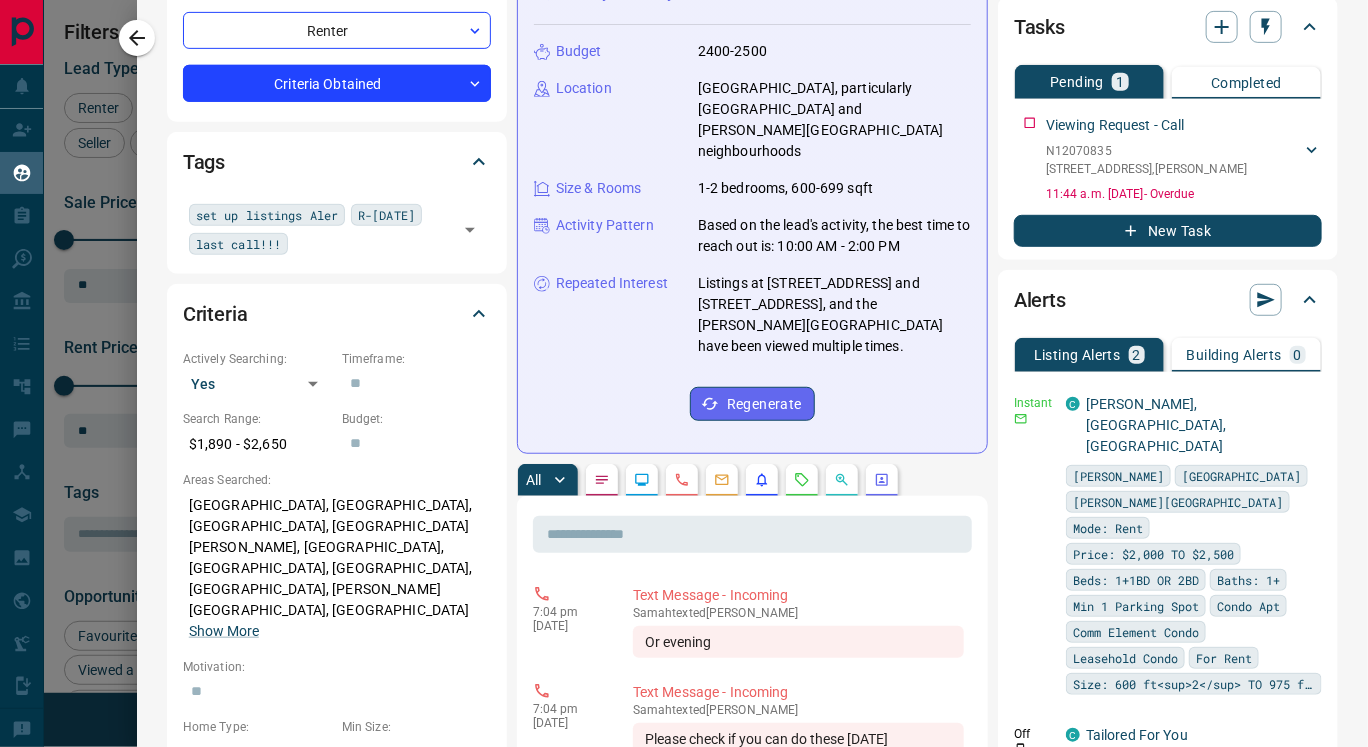 click on "**********" at bounding box center [752, 952] 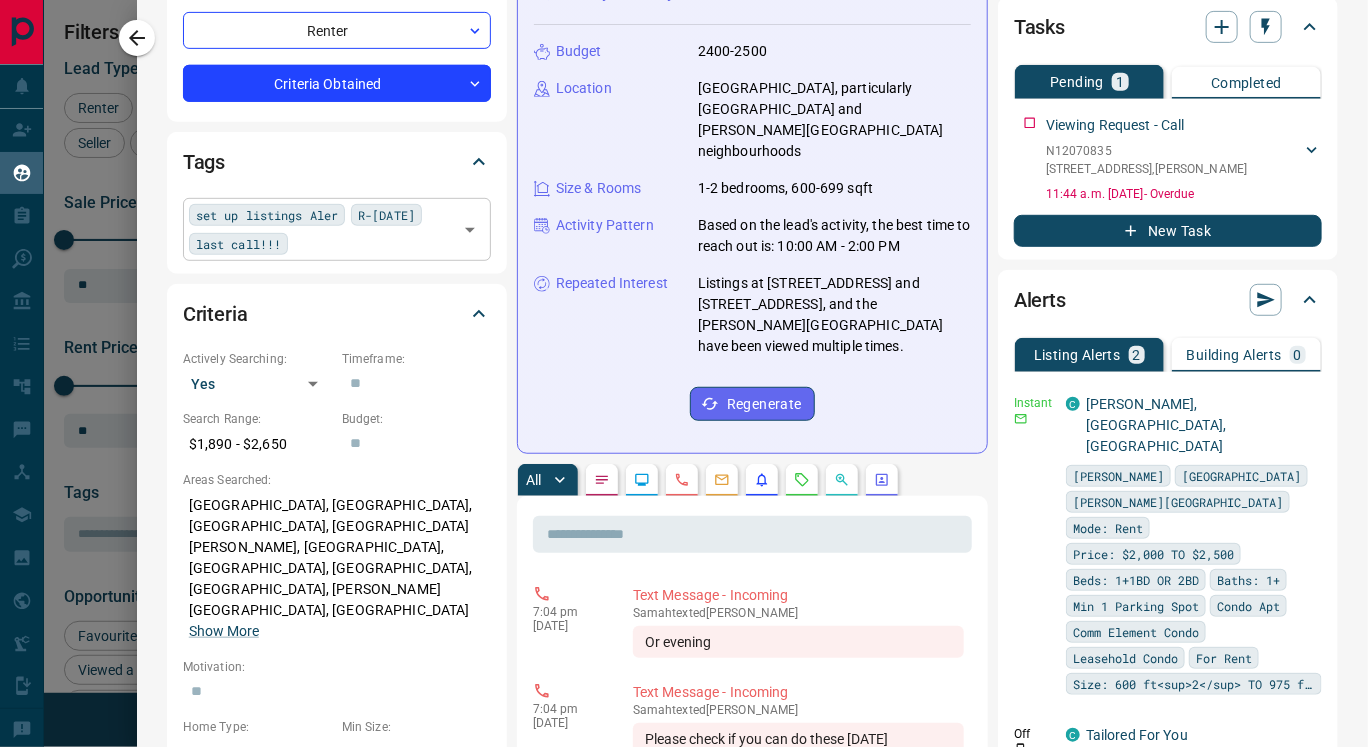 click on "set up listings Aler R-[DATE] last call!!! ​" at bounding box center [337, 229] 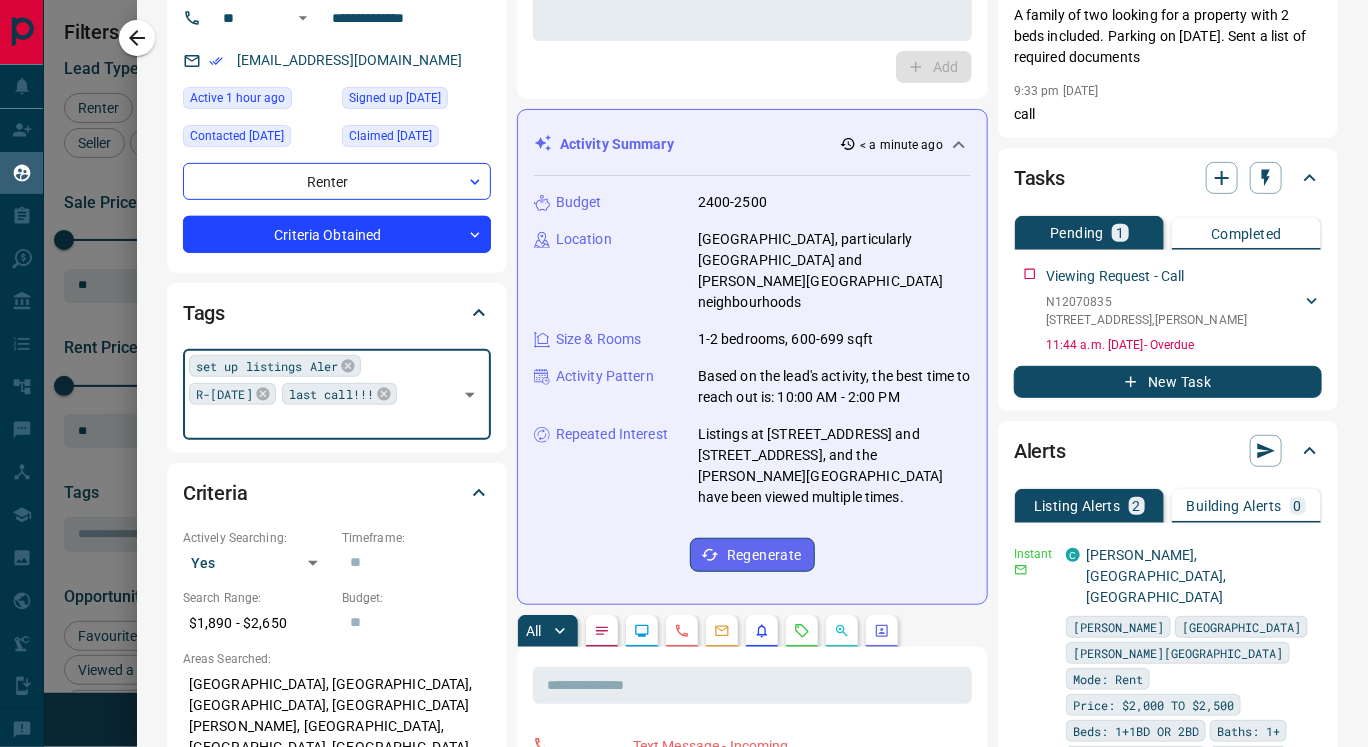 scroll, scrollTop: 264, scrollLeft: 0, axis: vertical 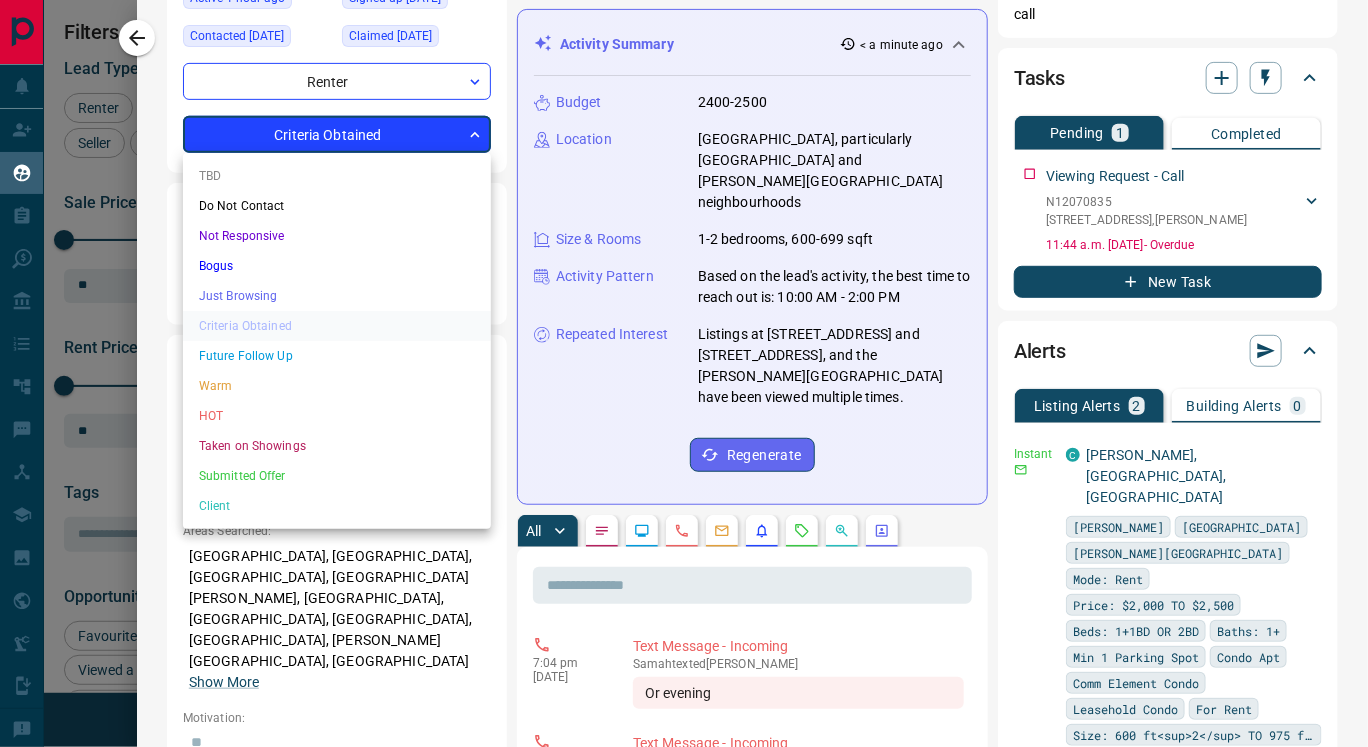 click on "Lead Transfers Claim Leads My Leads Tasks Opportunities Deals Campaigns Automations Messages Broker Bay Training Media Services Agent Resources Precon Worksheet Mobile Apps Disclosure Logout My Leads Filters 1 Manage Tabs New Lead All 1273 TBD 400 Do Not Contact - Not Responsive 142 Bogus 6 Just Browsing 559 Criteria Obtained 9 Future Follow Up 7 Warm 81 HOT - Taken on Showings - Submitted Offer - Client 69 Name Details Last Active Claimed Date Status Tags [PERSON_NAME] C $950 - $2K [GEOGRAPHIC_DATA], [GEOGRAPHIC_DATA] [DATE] Active Offer Request Contacted 21 hours ago [DATE] Signed up [DATE] Criteria Obtained Rental Paperwork Provided set up listings Aler +3 [PERSON_NAME] C $2K - $3K [GEOGRAPHIC_DATA], [PERSON_NAME] 1 hour ago Active Viewing Request Contacted 20 hours ago [DATE] Signed up [DATE] Criteria Obtained last call!!! R-[DATE] +1 [PERSON_NAME] C $1K - $4K Markham 3 hours ago Active Viewing Request Contacted 2 hours ago [DATE] Signed up [DATE] Criteria Obtained R- Agust 1st" at bounding box center [684, 361] 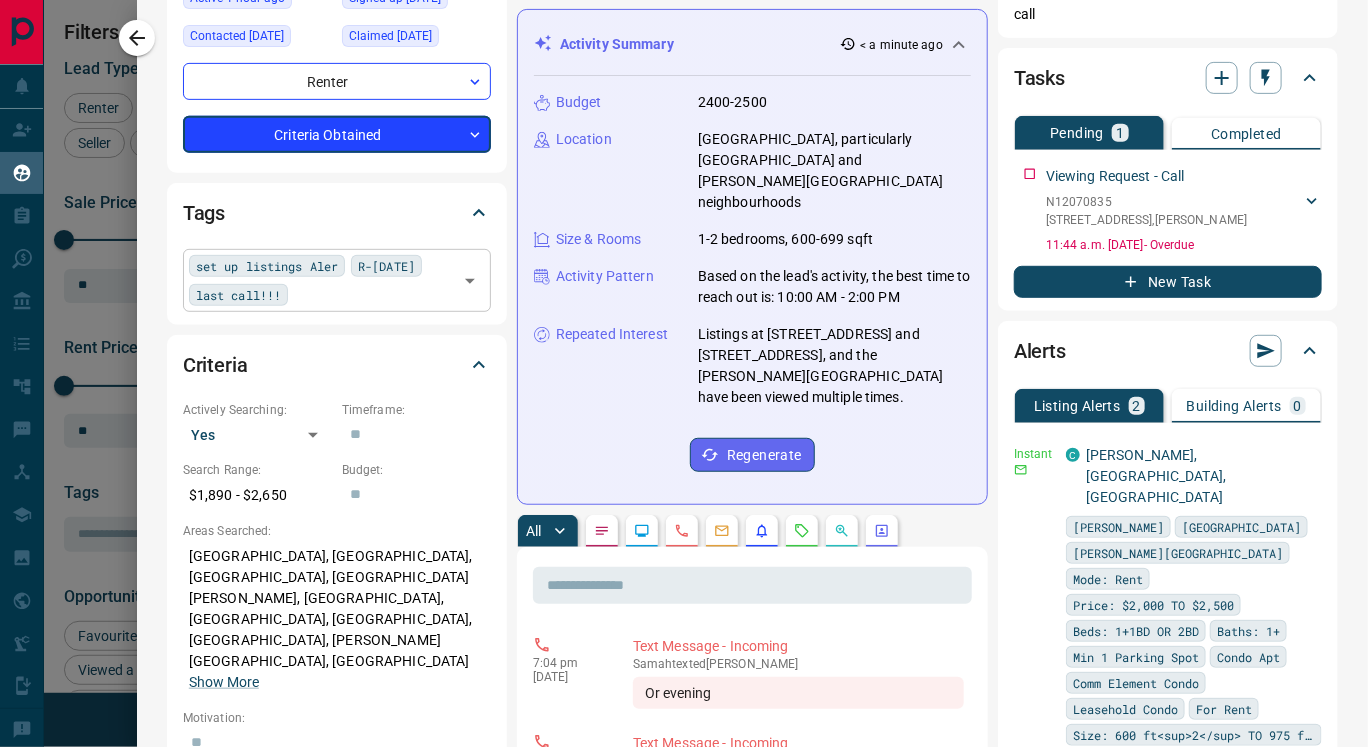 click on "set up listings Aler R-[DATE] last call!!! ​" at bounding box center (337, 280) 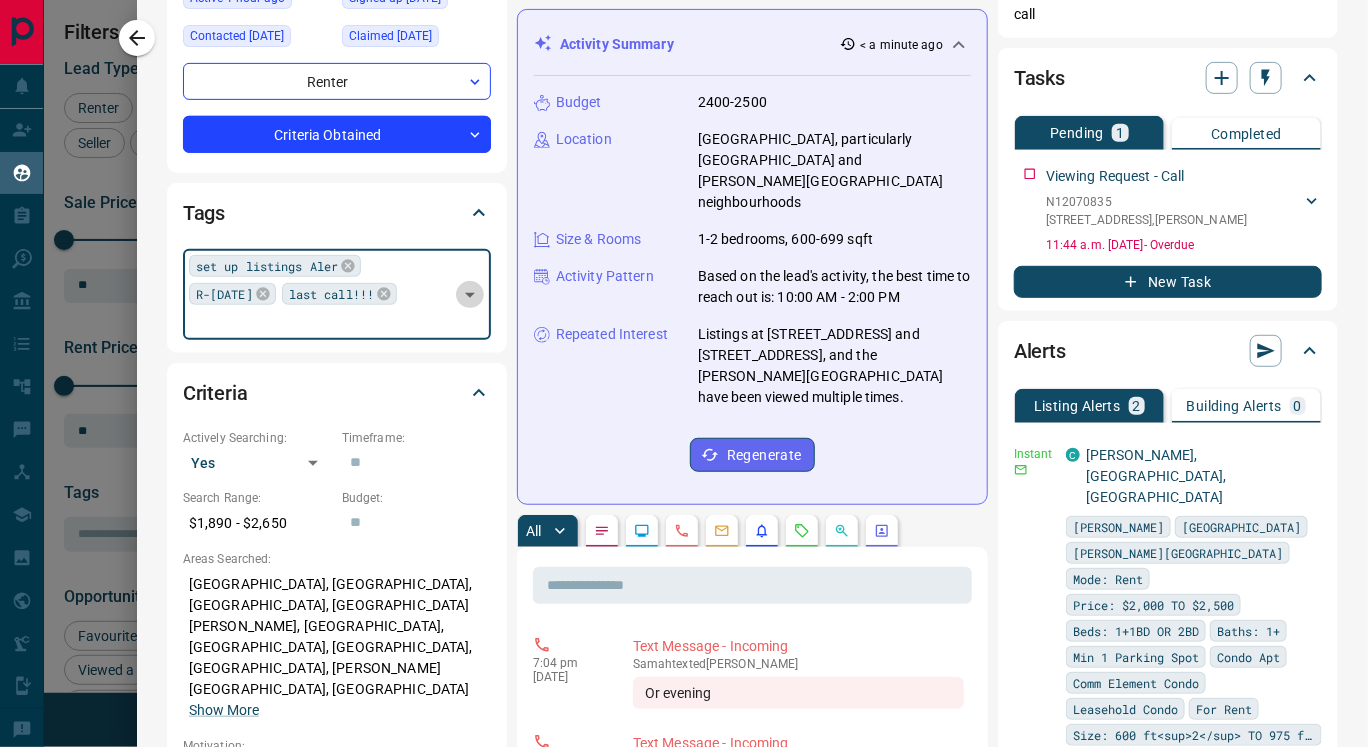 click 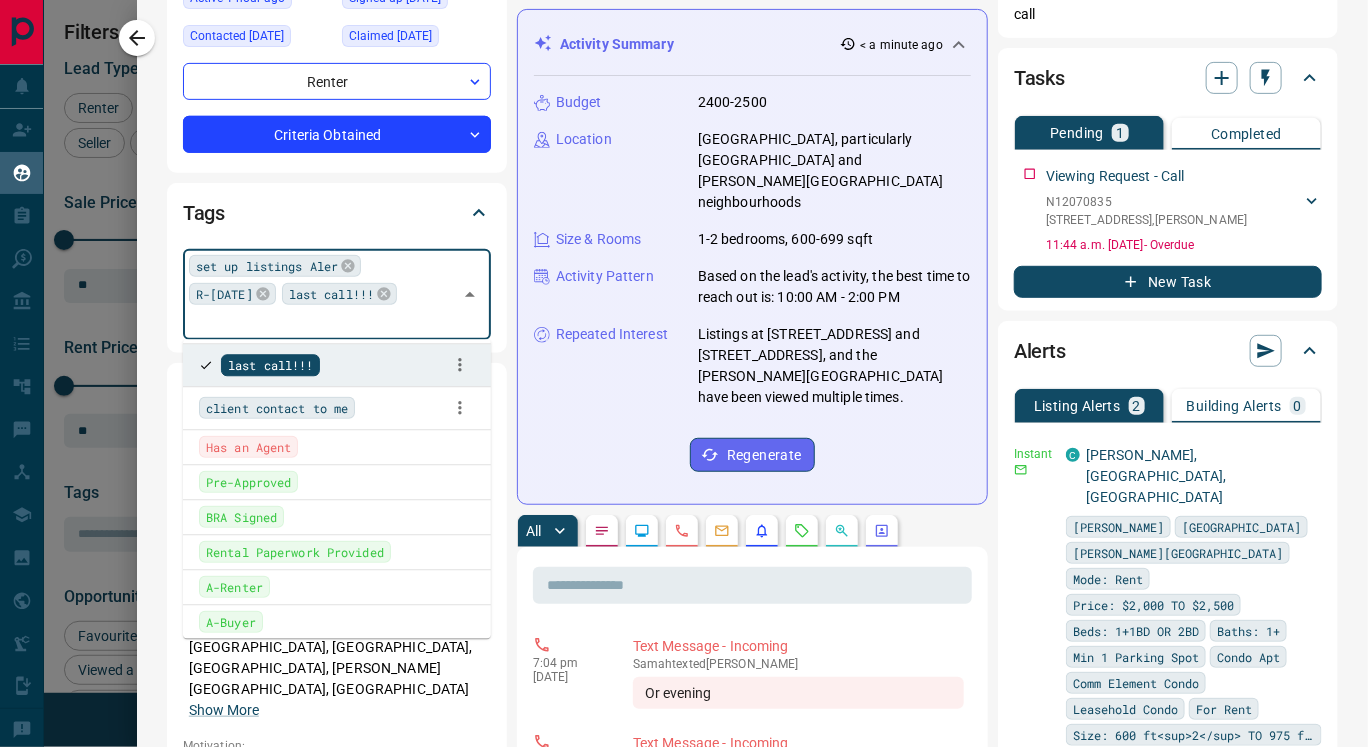 scroll, scrollTop: 6238, scrollLeft: 0, axis: vertical 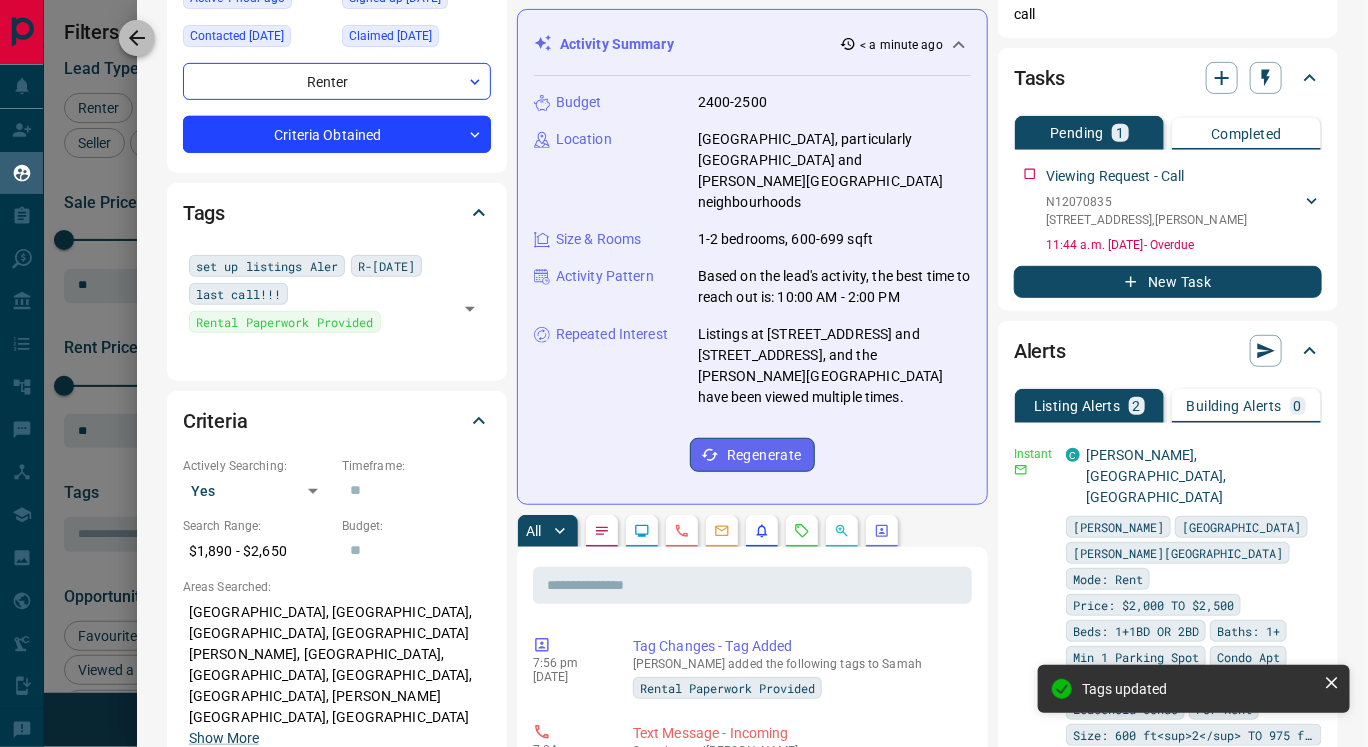 click 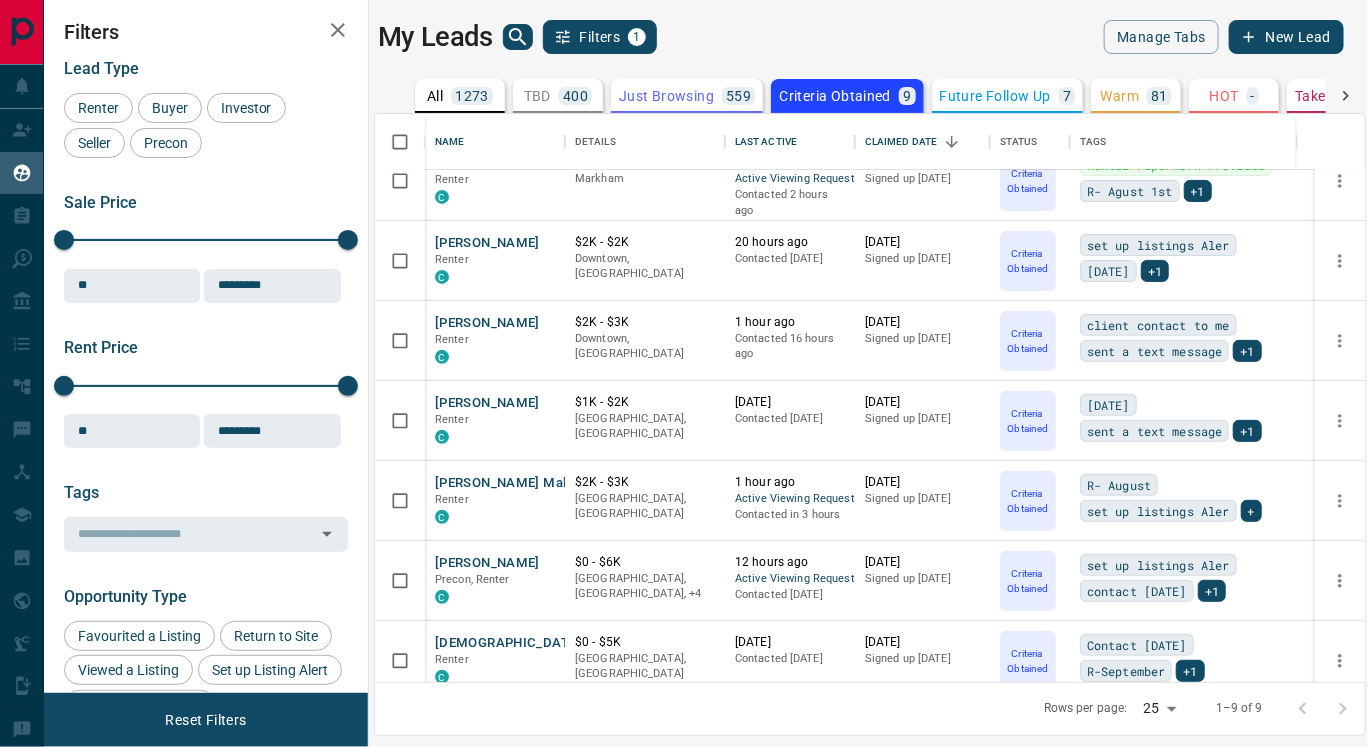 scroll, scrollTop: 206, scrollLeft: 0, axis: vertical 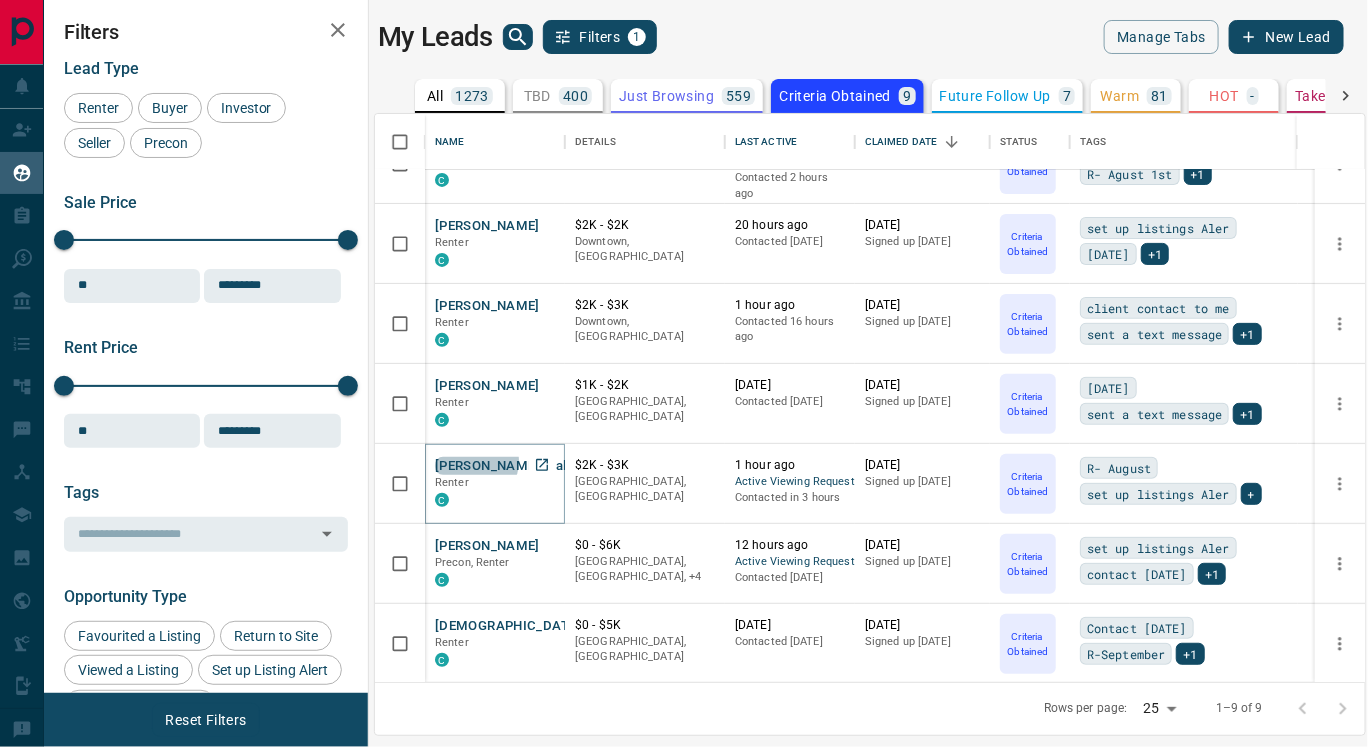 click on "[PERSON_NAME] Mall" at bounding box center [502, 466] 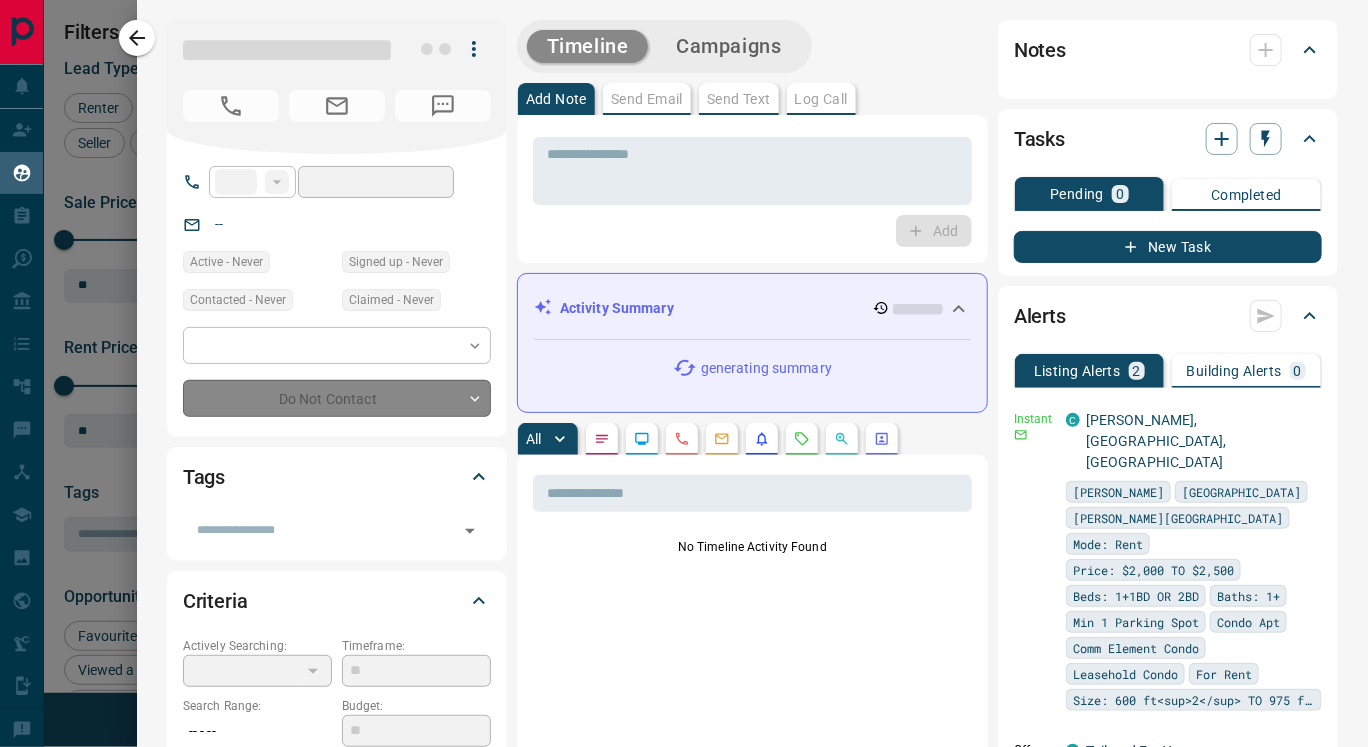 type on "**" 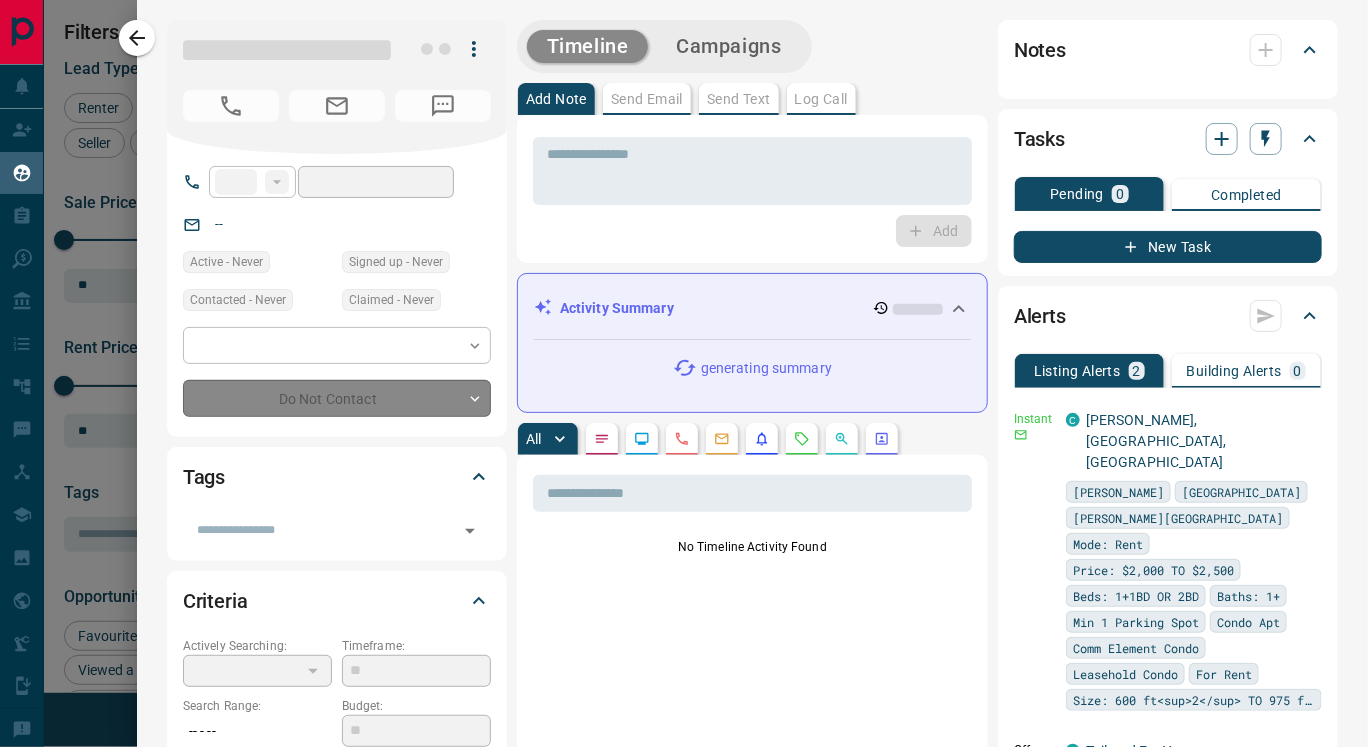 type on "**********" 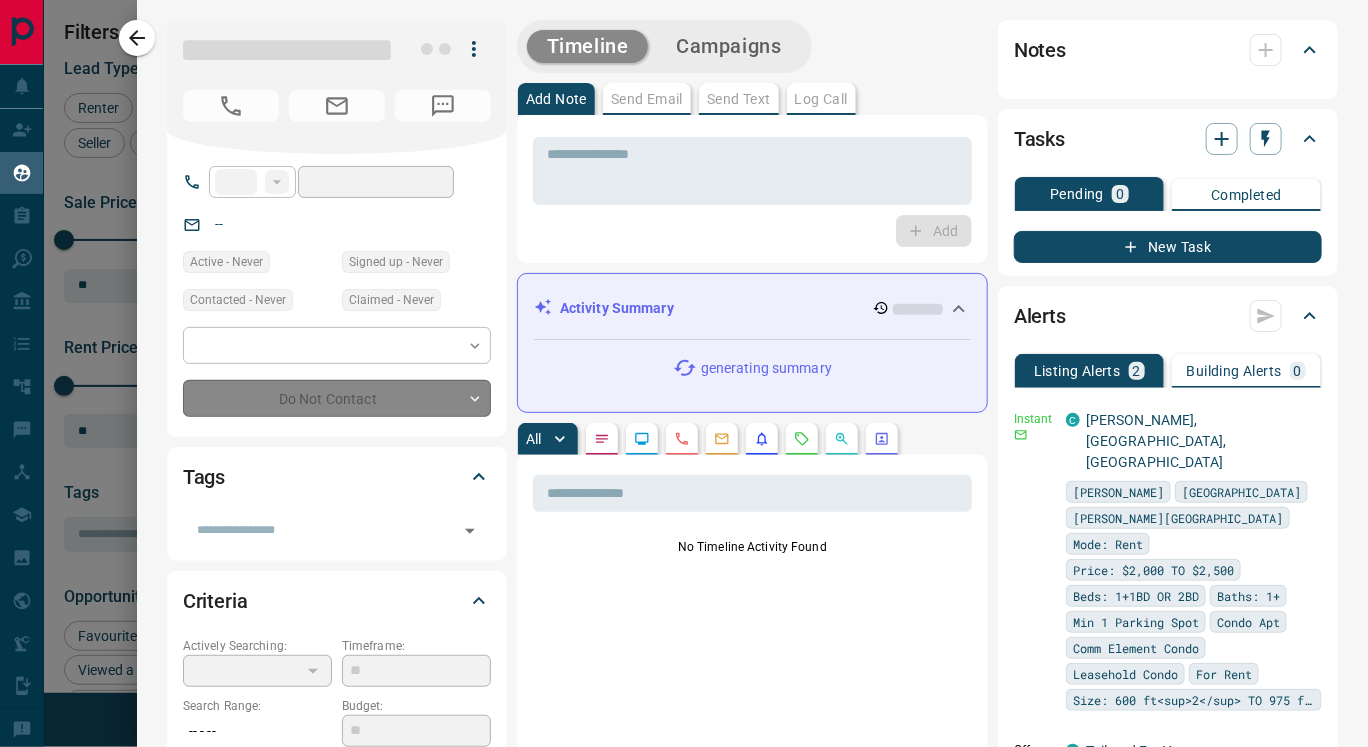 type on "**********" 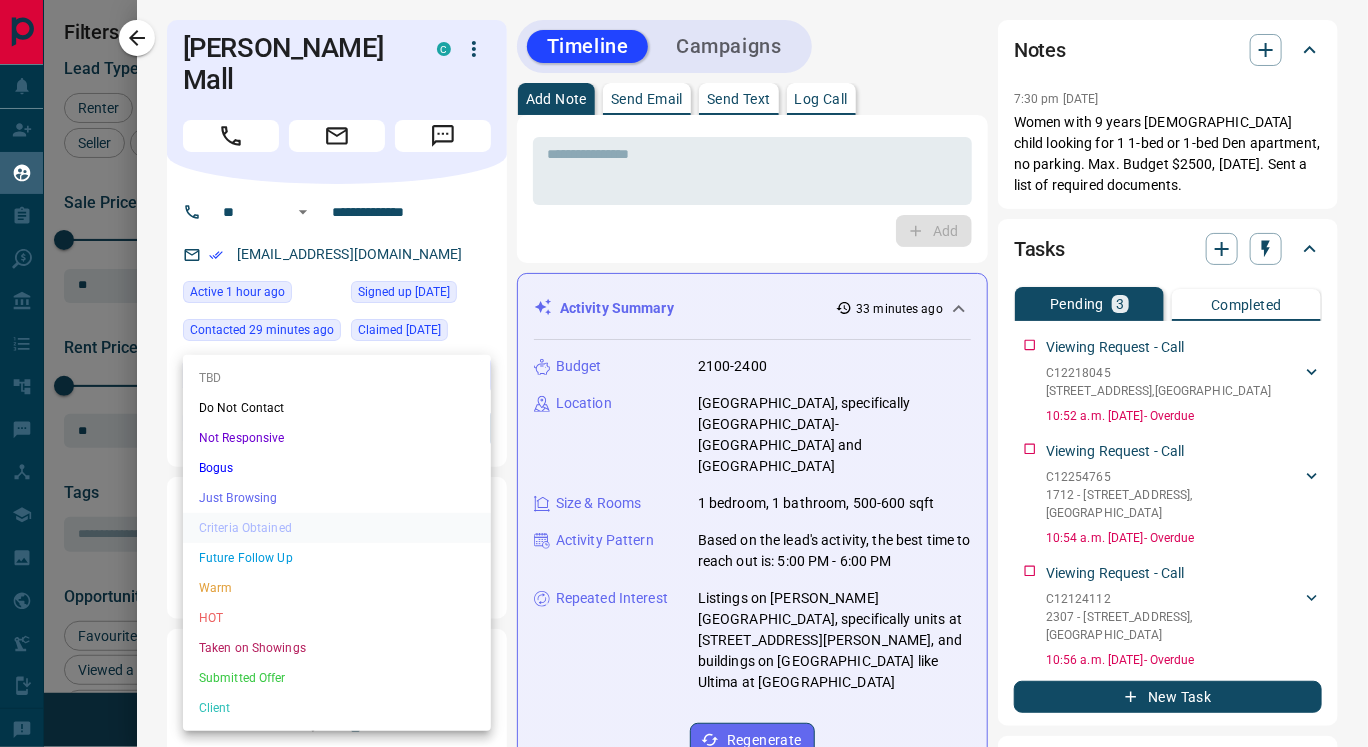 click on "Lead Transfers Claim Leads My Leads Tasks Opportunities Deals Campaigns Automations Messages Broker Bay Training Media Services Agent Resources Precon Worksheet Mobile Apps Disclosure Logout My Leads Filters 1 Manage Tabs New Lead All 1273 TBD 400 Do Not Contact - Not Responsive 142 Bogus 6 Just Browsing 559 Criteria Obtained 9 Future Follow Up 7 Warm 81 HOT - Taken on Showings - Submitted Offer - Client 69 Name Details Last Active Claimed Date Status Tags [PERSON_NAME] C $950 - $2K [GEOGRAPHIC_DATA], [GEOGRAPHIC_DATA] [DATE] Active Offer Request Contacted 21 hours ago [DATE] Signed up [DATE] Criteria Obtained Rental Paperwork Provided set up listings Aler +3 [PERSON_NAME] C $2K - $3K [GEOGRAPHIC_DATA], [PERSON_NAME] 1 hour ago Active Viewing Request Contacted 20 hours ago [DATE] Signed up [DATE] Criteria Obtained Rental Paperwork Provided last call!!! +2 [PERSON_NAME] C $1K - $4K Markham 3 hours ago Active Viewing Request Contacted 2 hours ago [DATE] Signed up [DATE] Criteria Obtained" at bounding box center [684, 361] 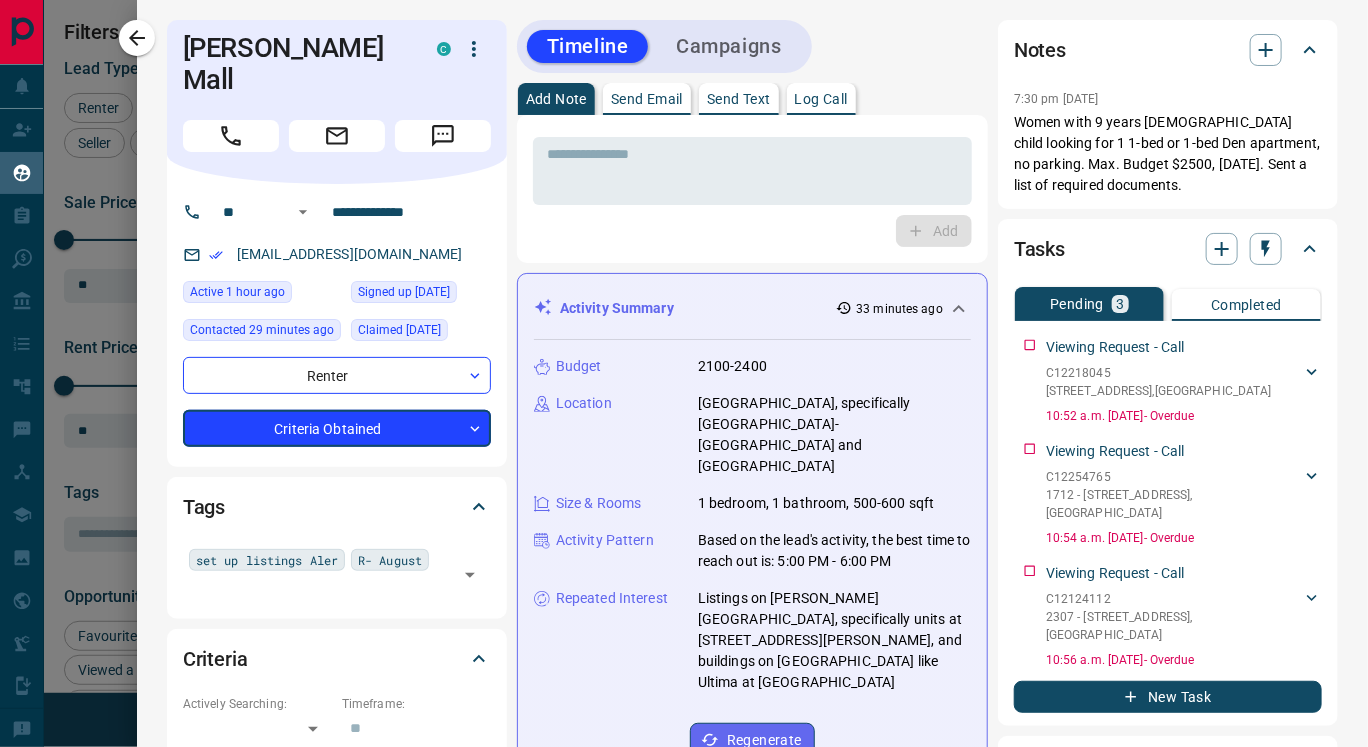 type on "*" 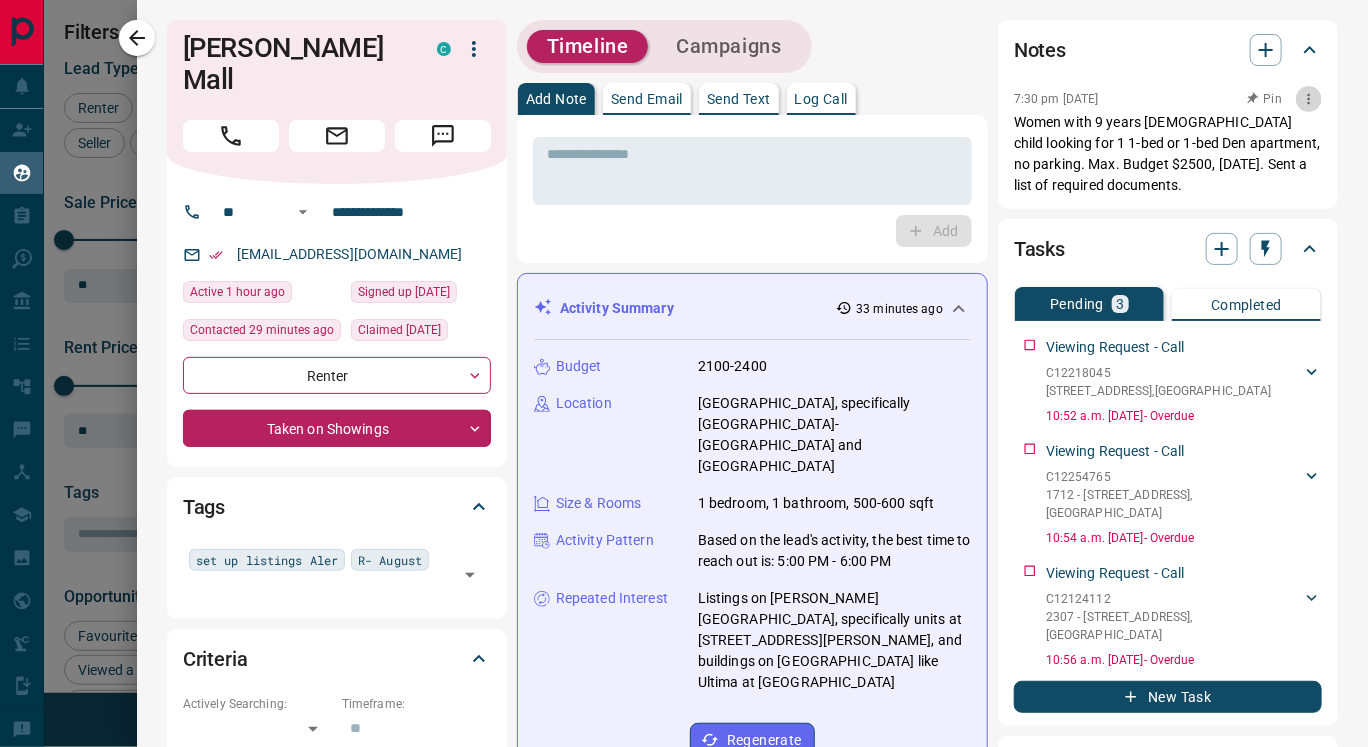click 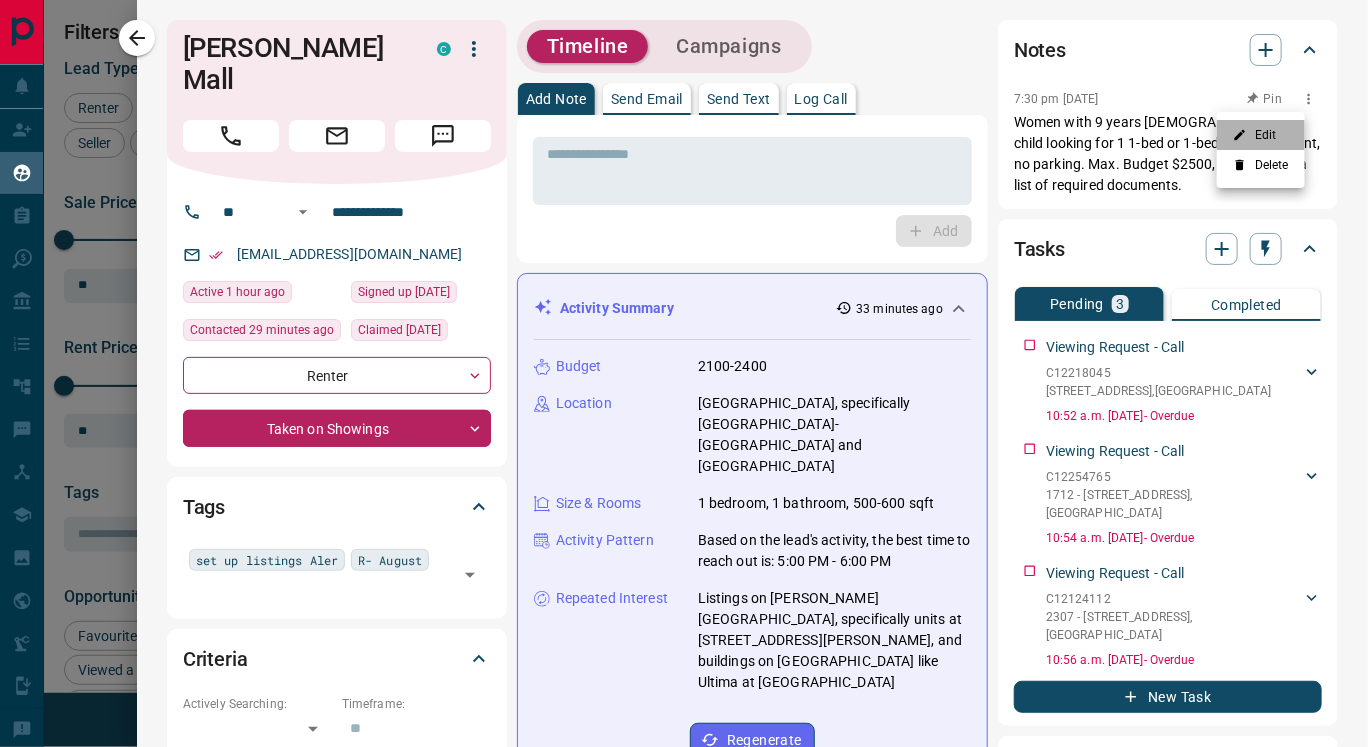 click on "Edit" at bounding box center [1261, 135] 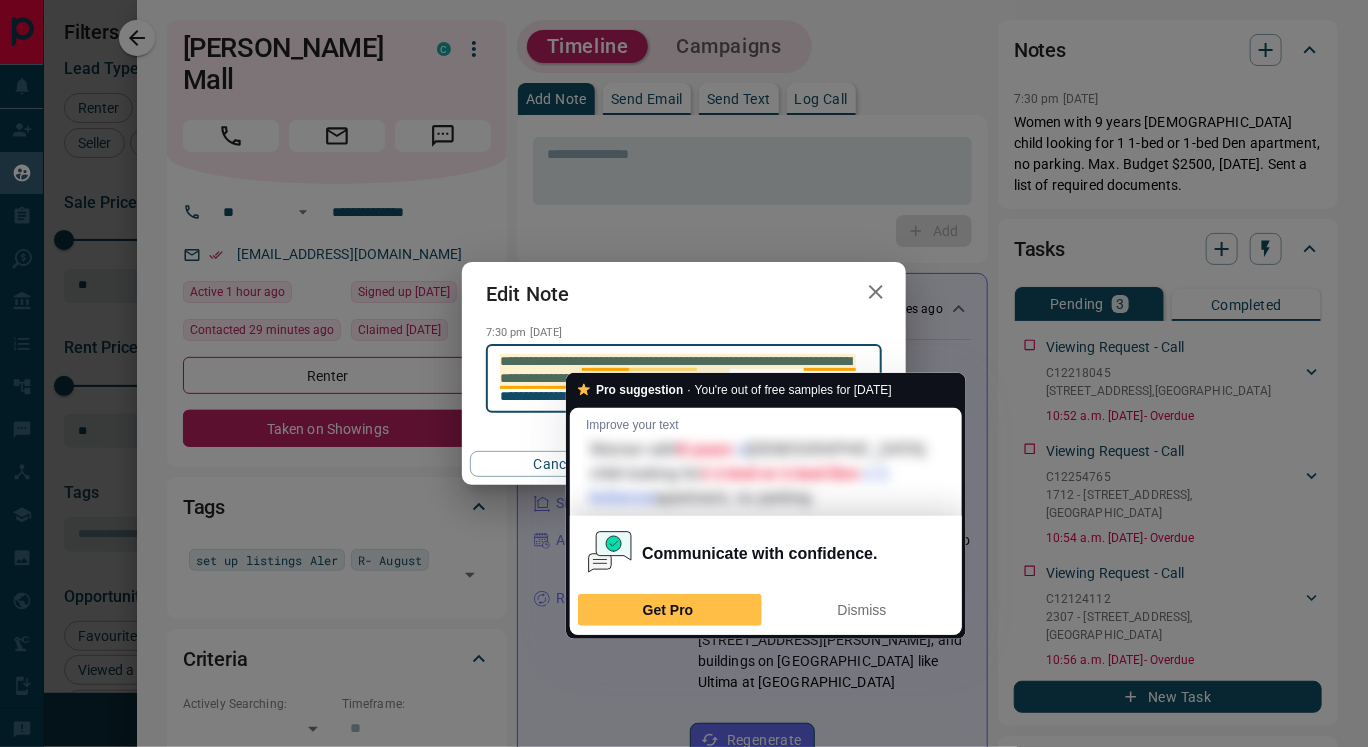click on "**********" at bounding box center (684, 379) 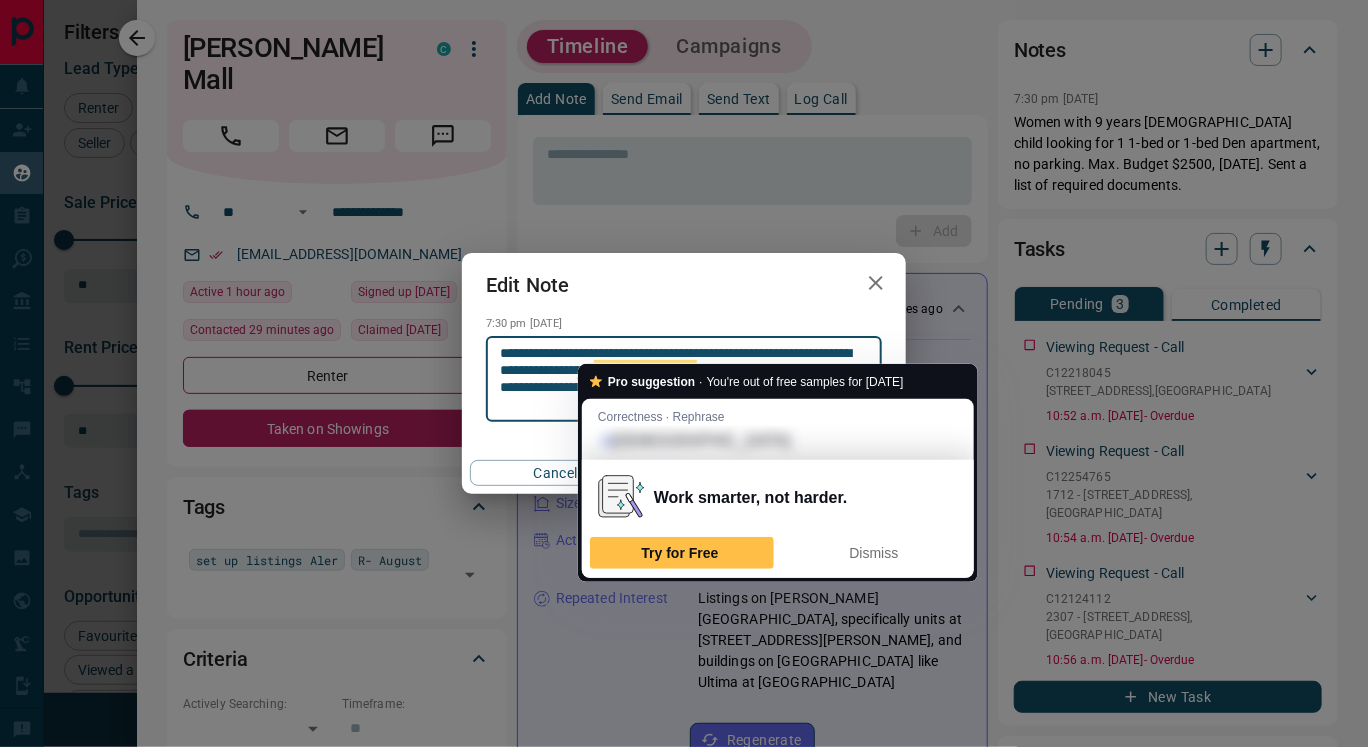 click on "**********" at bounding box center (684, 379) 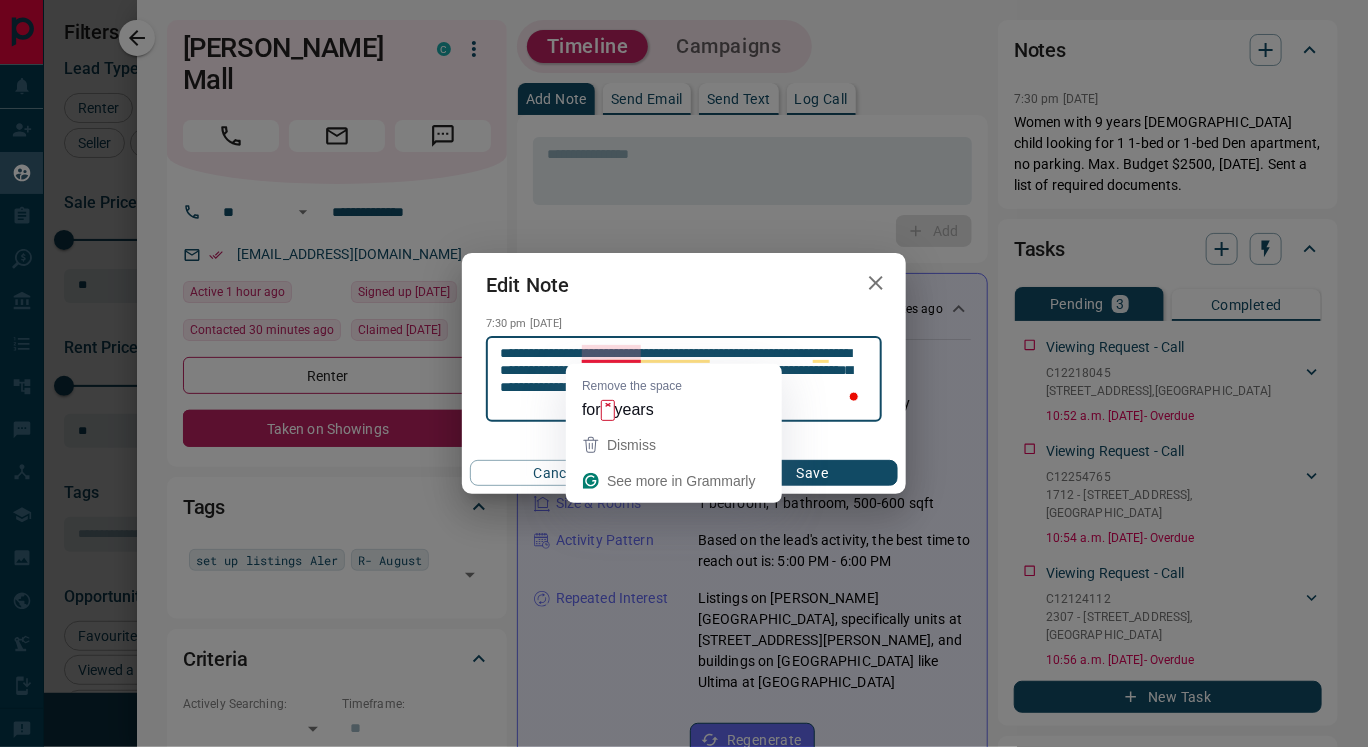 click on "**********" at bounding box center (684, 379) 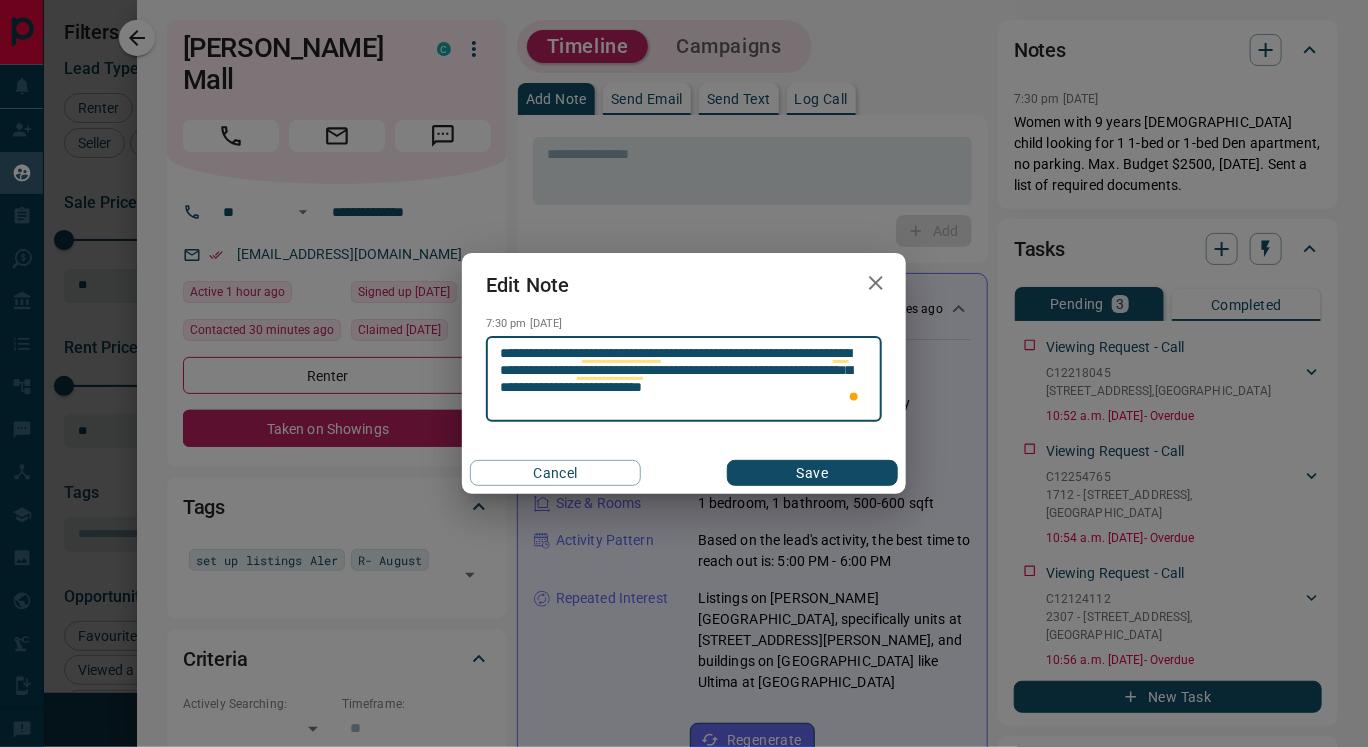click on "**********" at bounding box center (684, 379) 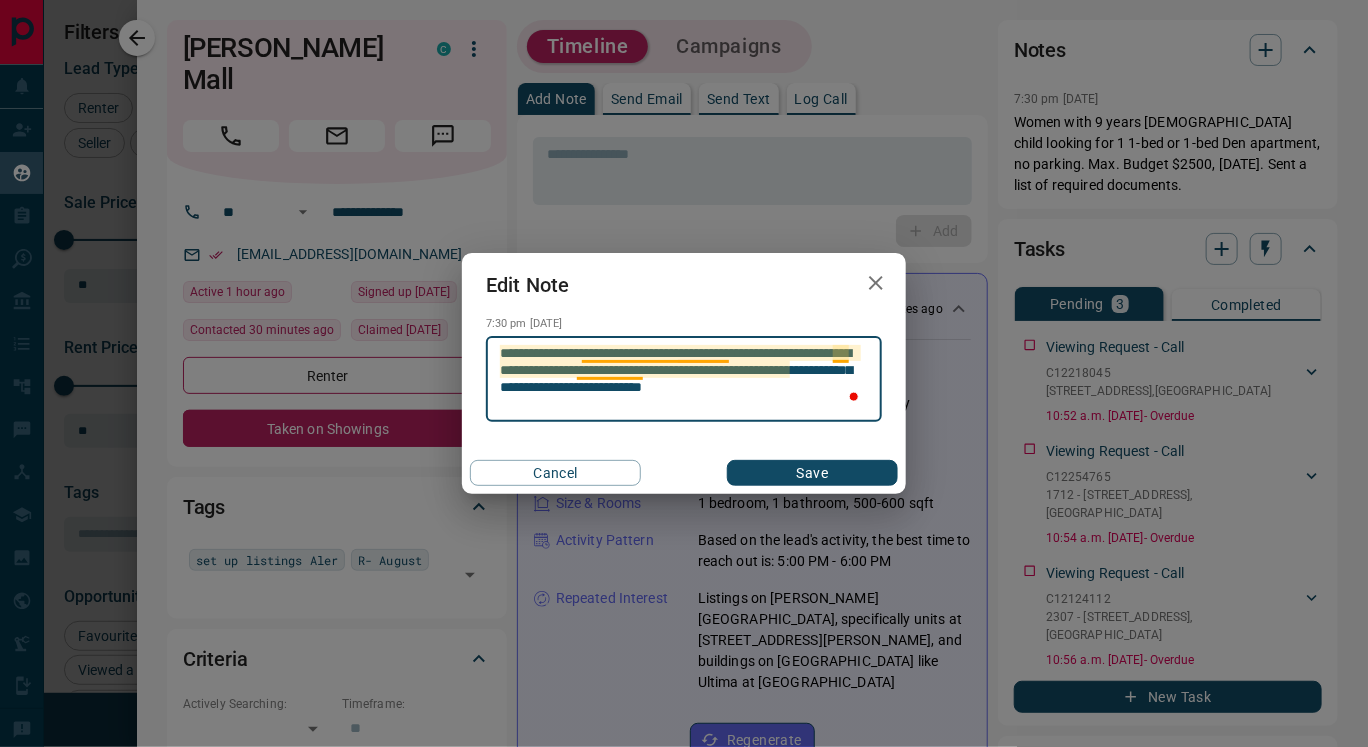 click on "**********" at bounding box center (684, 379) 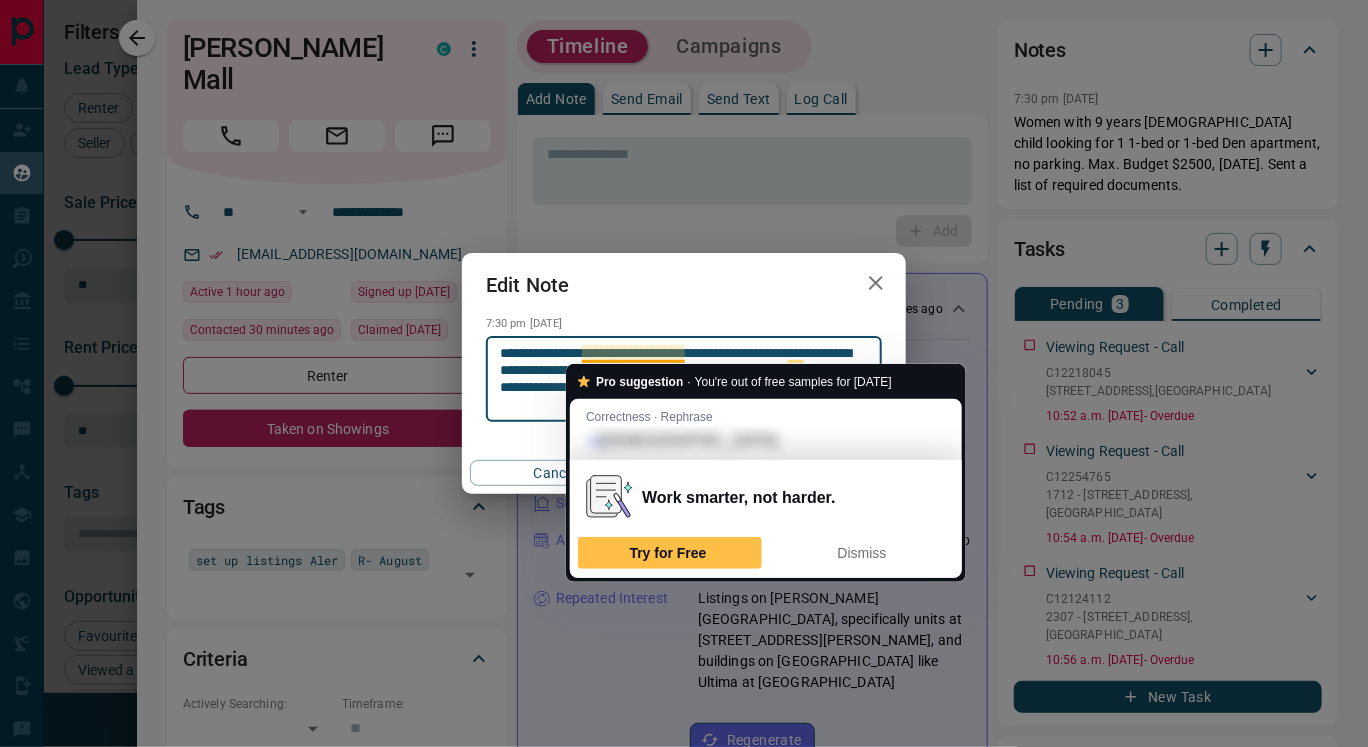 click on "**********" at bounding box center [684, 379] 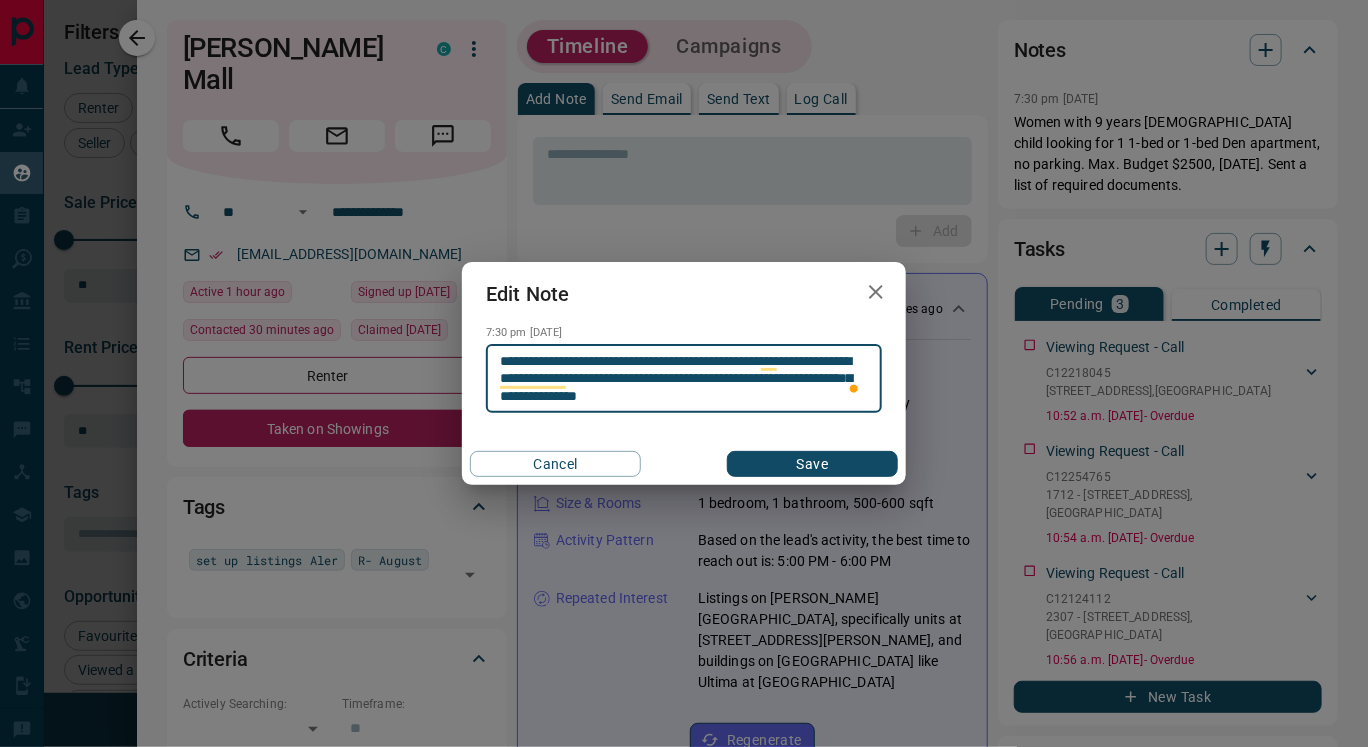 type on "**********" 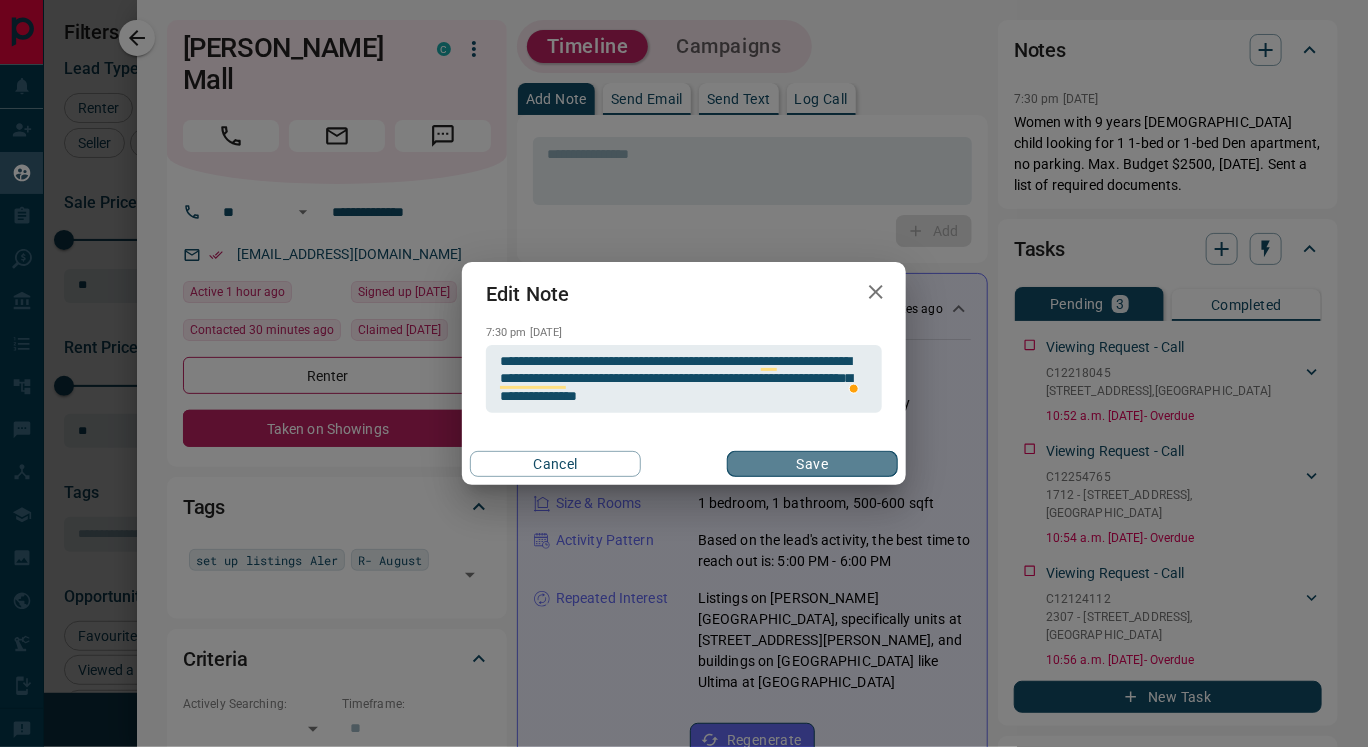 click on "Save" at bounding box center [812, 464] 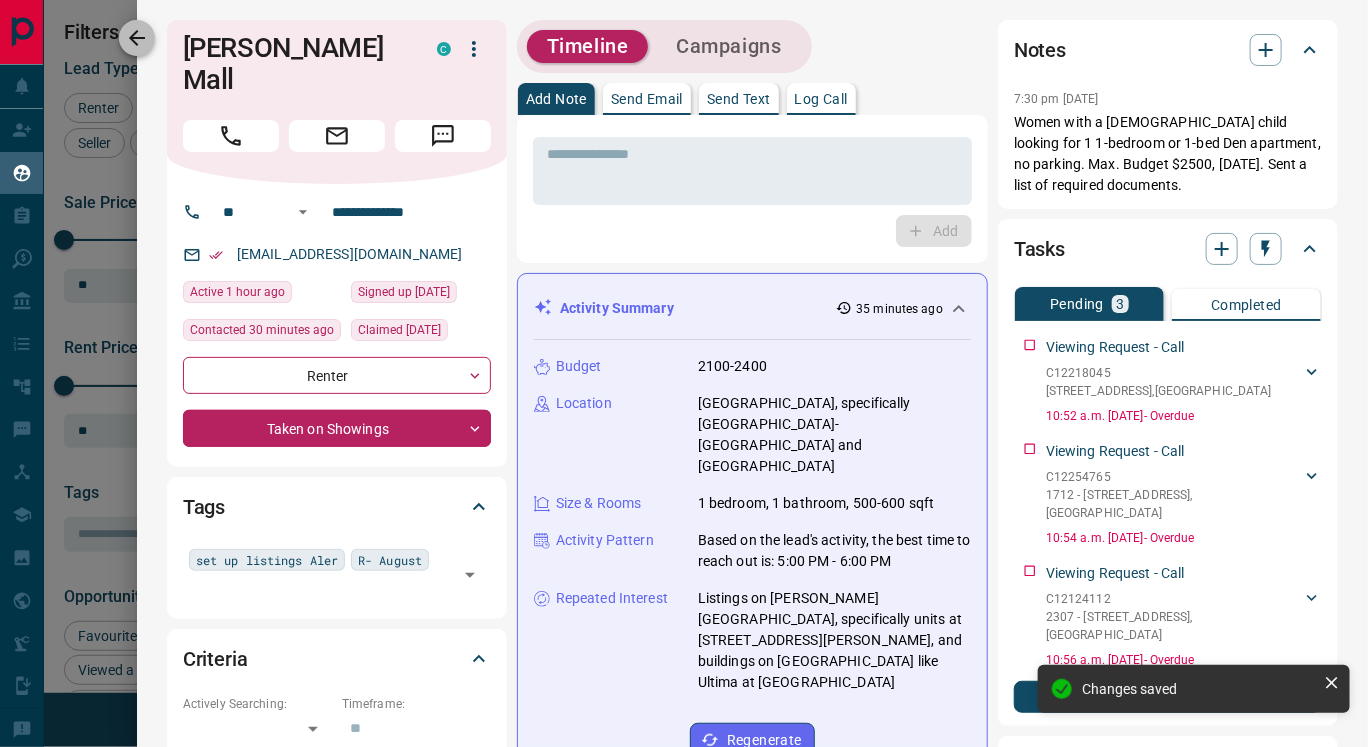 click 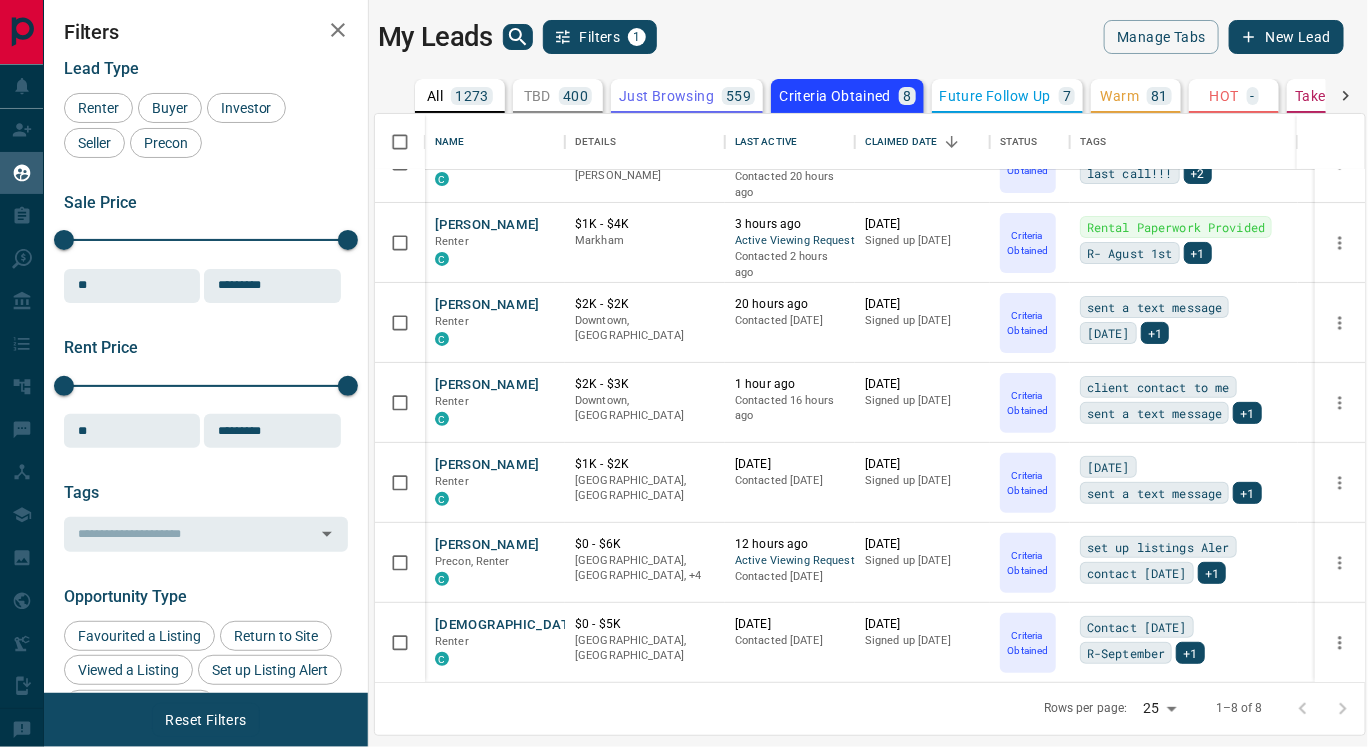 scroll, scrollTop: 127, scrollLeft: 0, axis: vertical 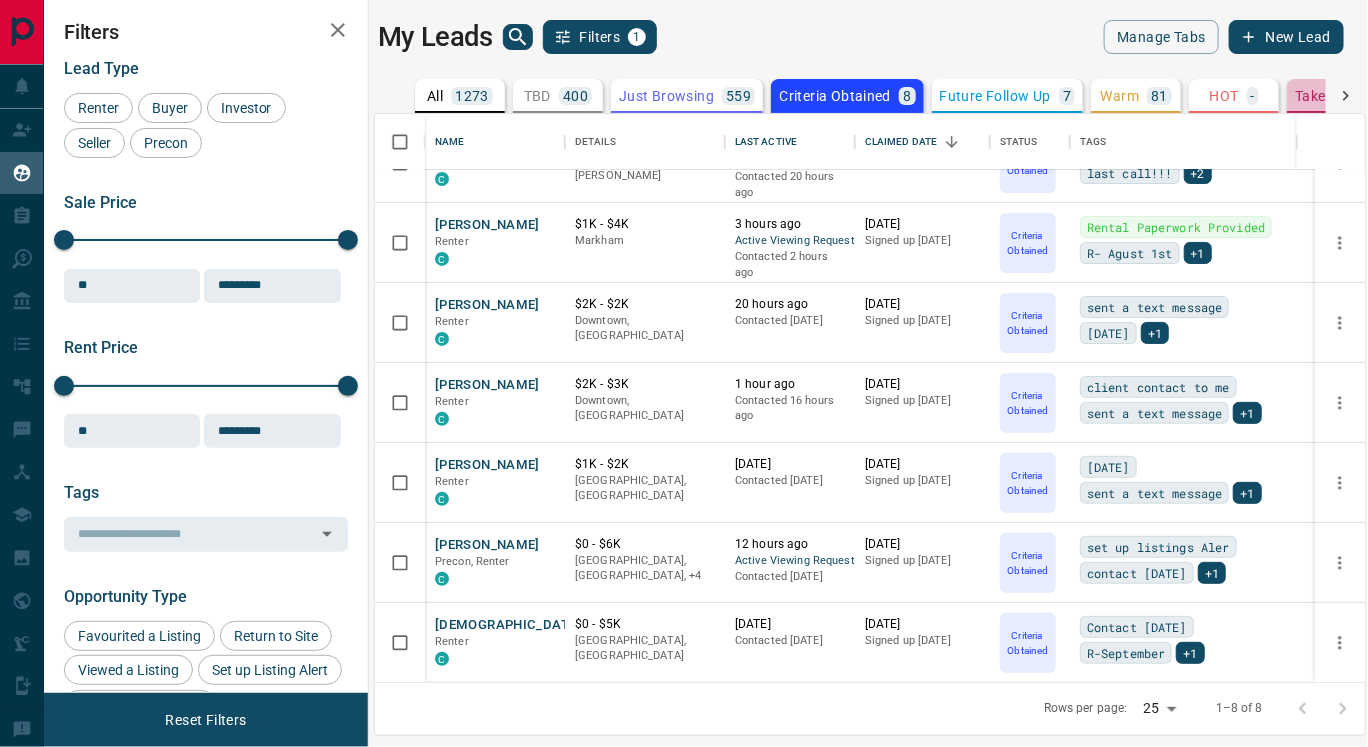 click on "Taken on Showings" at bounding box center [1358, 96] 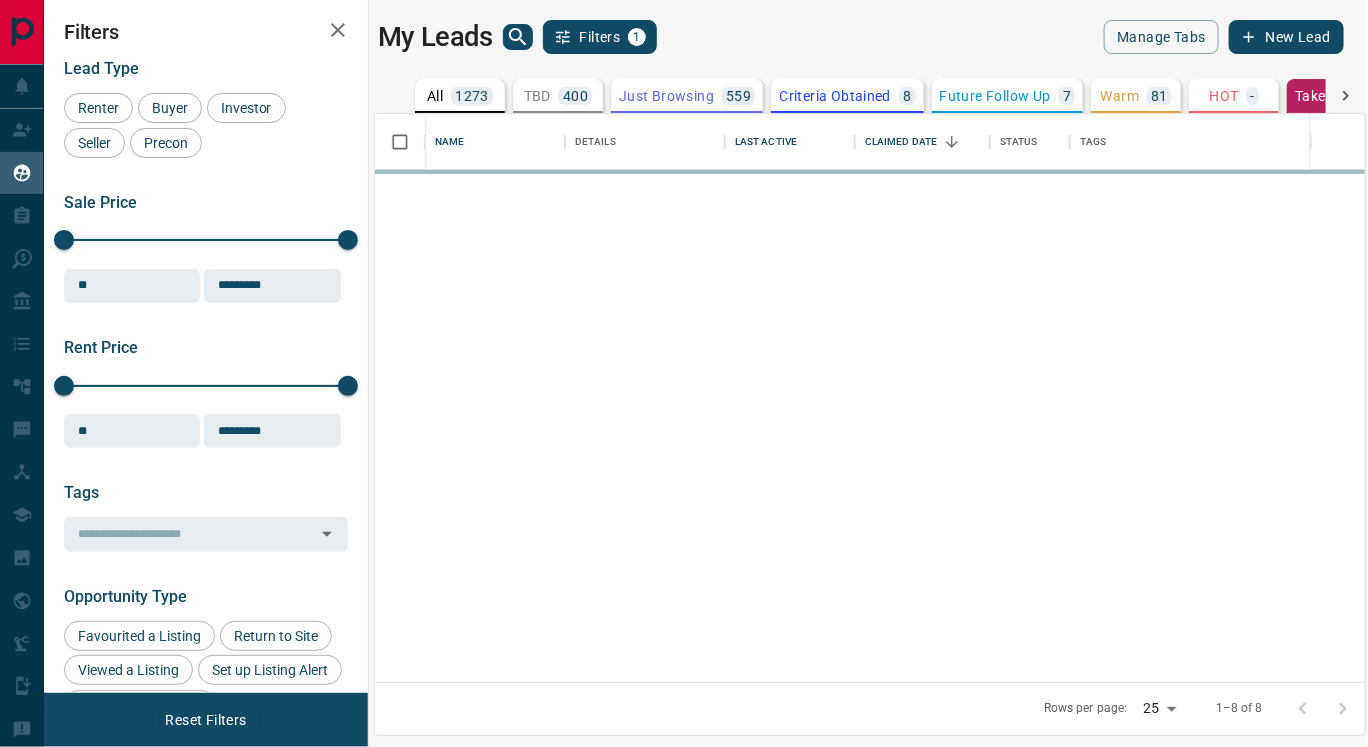 scroll, scrollTop: 0, scrollLeft: 0, axis: both 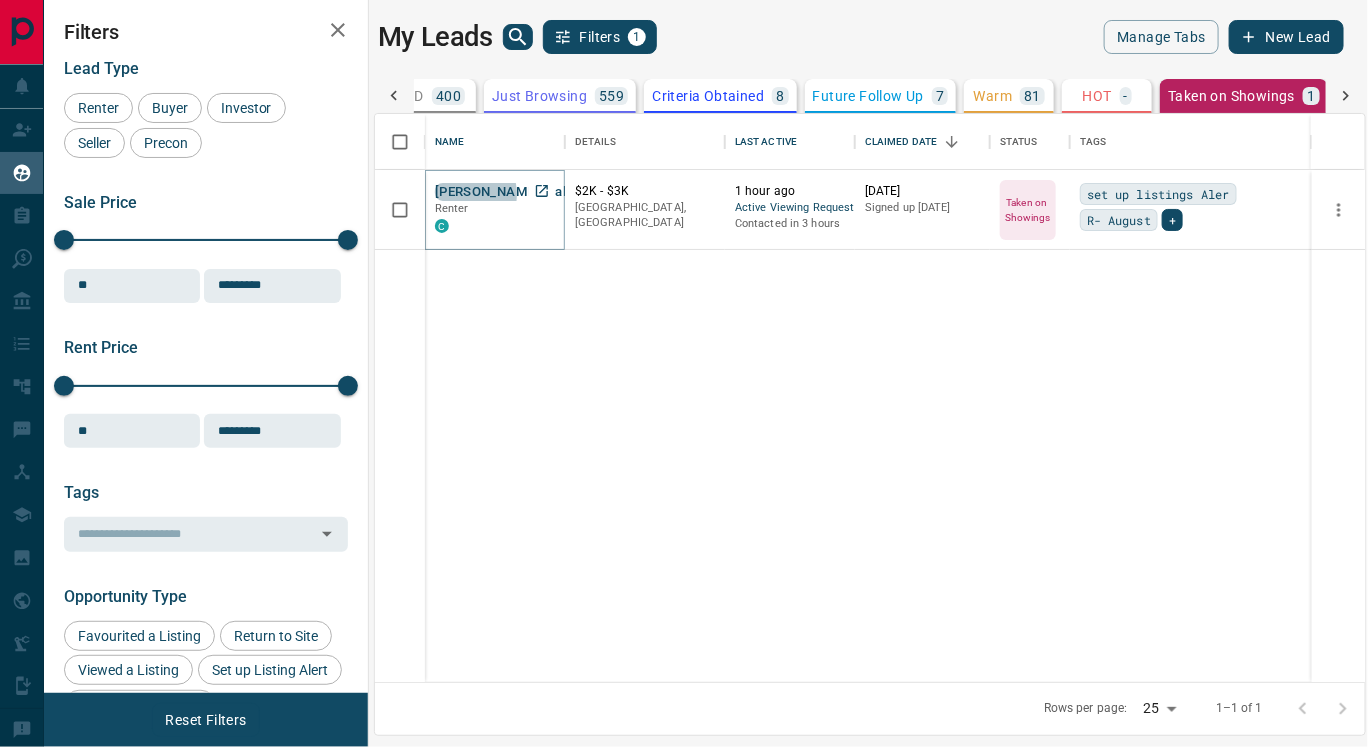 click on "[PERSON_NAME] Mall" at bounding box center [502, 192] 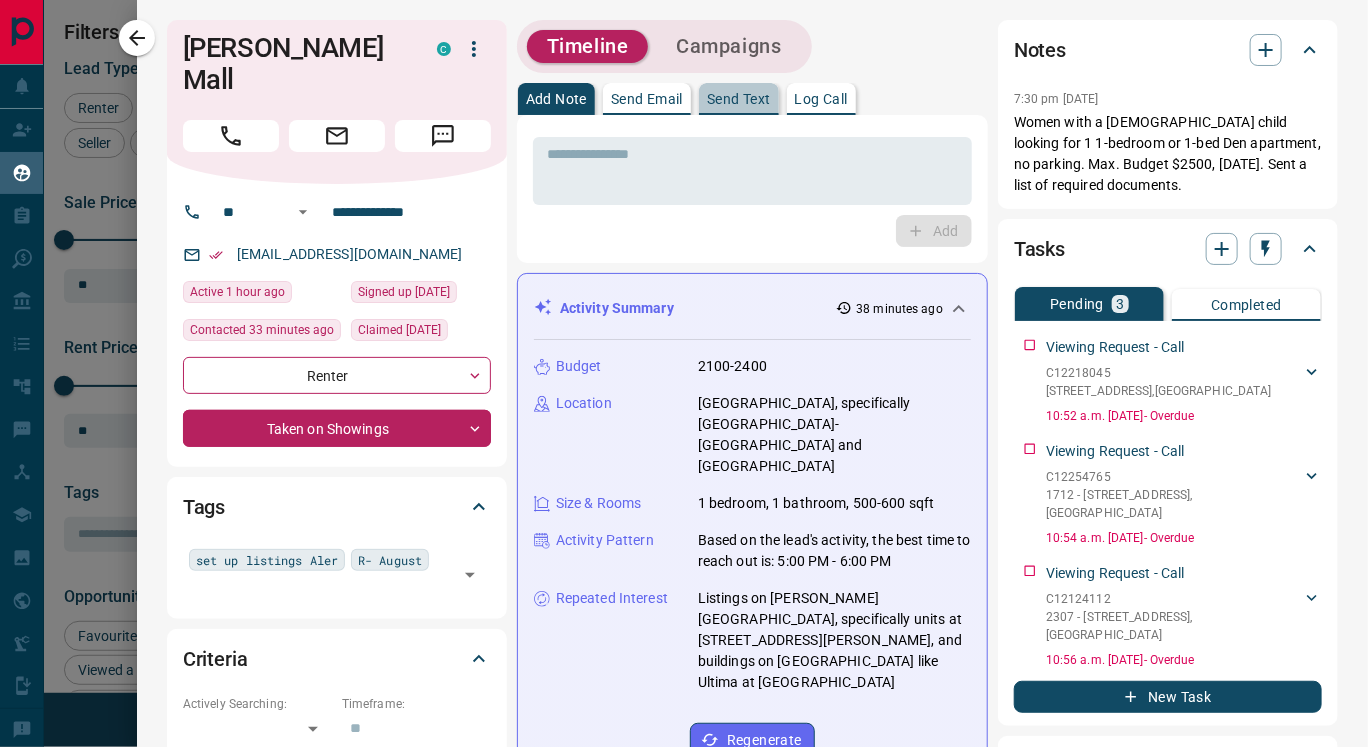 click on "Send Text" at bounding box center [739, 99] 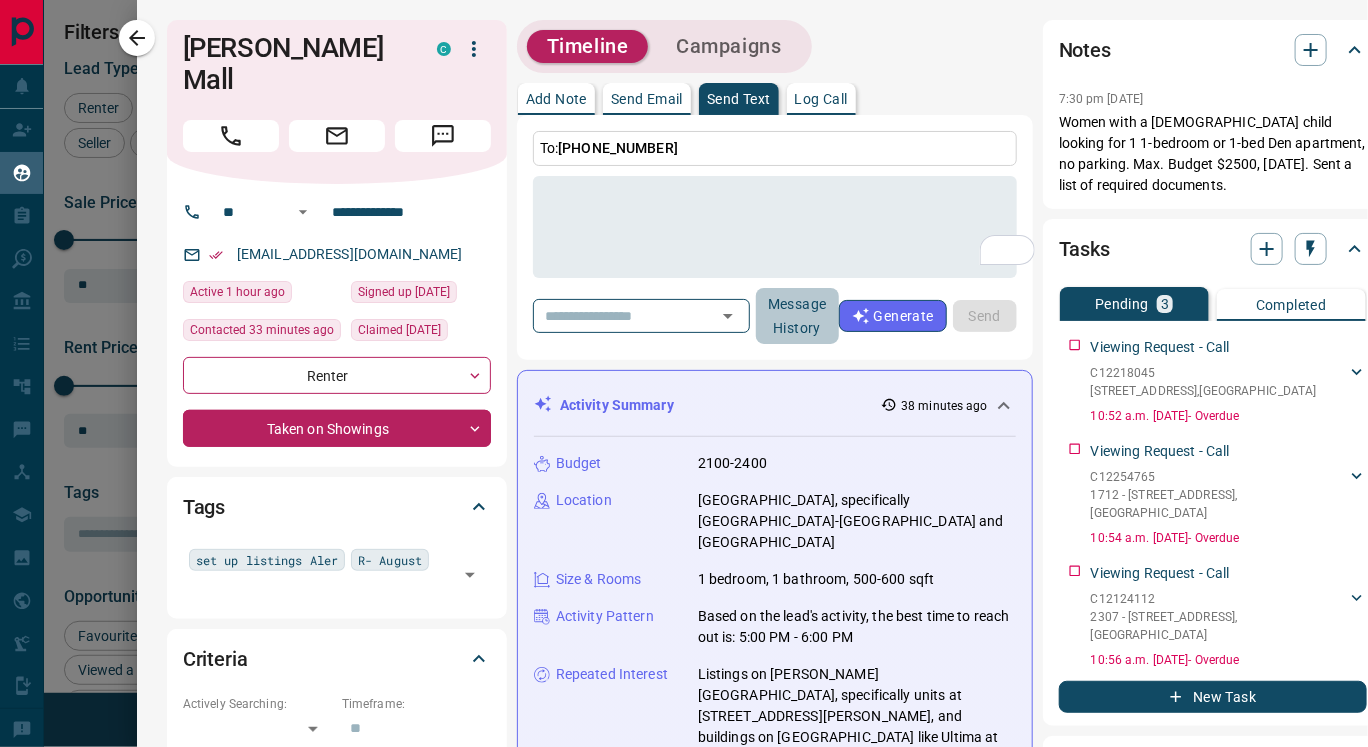 click on "Message History" at bounding box center (797, 316) 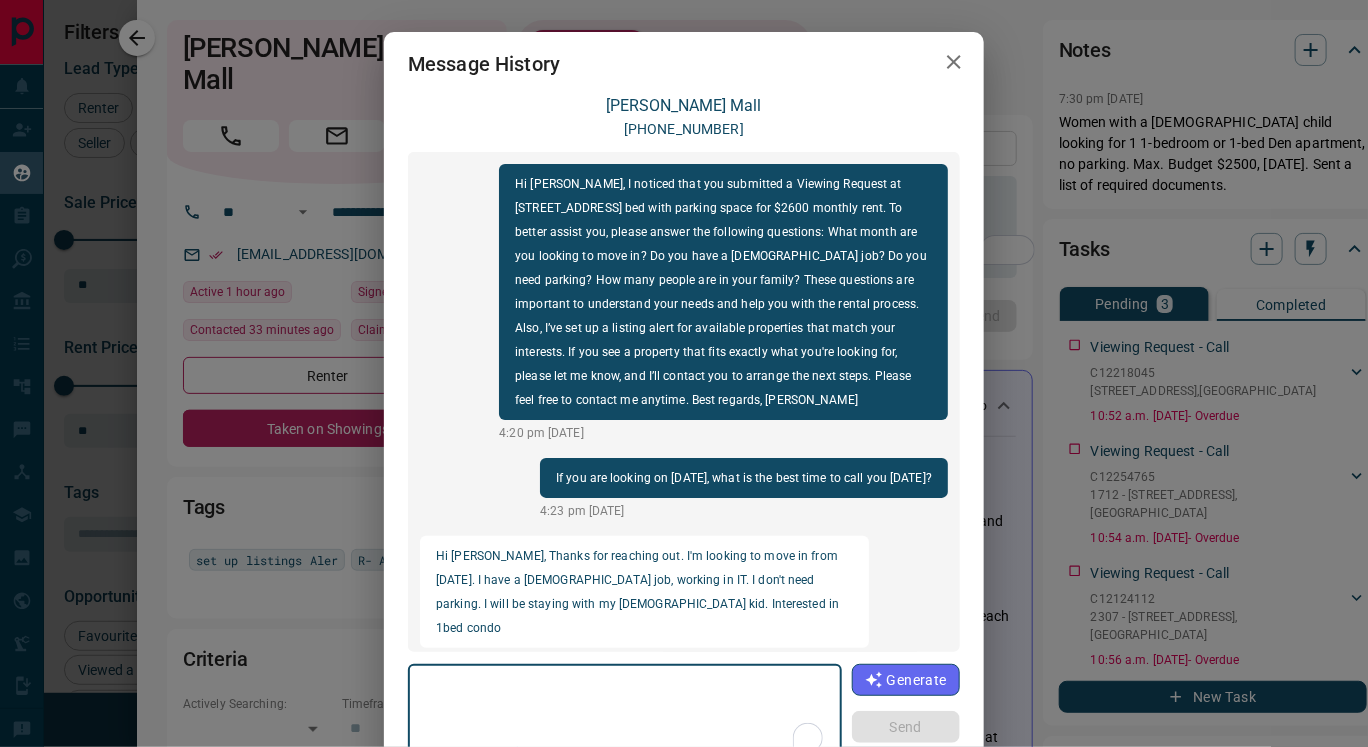 scroll, scrollTop: 1637, scrollLeft: 0, axis: vertical 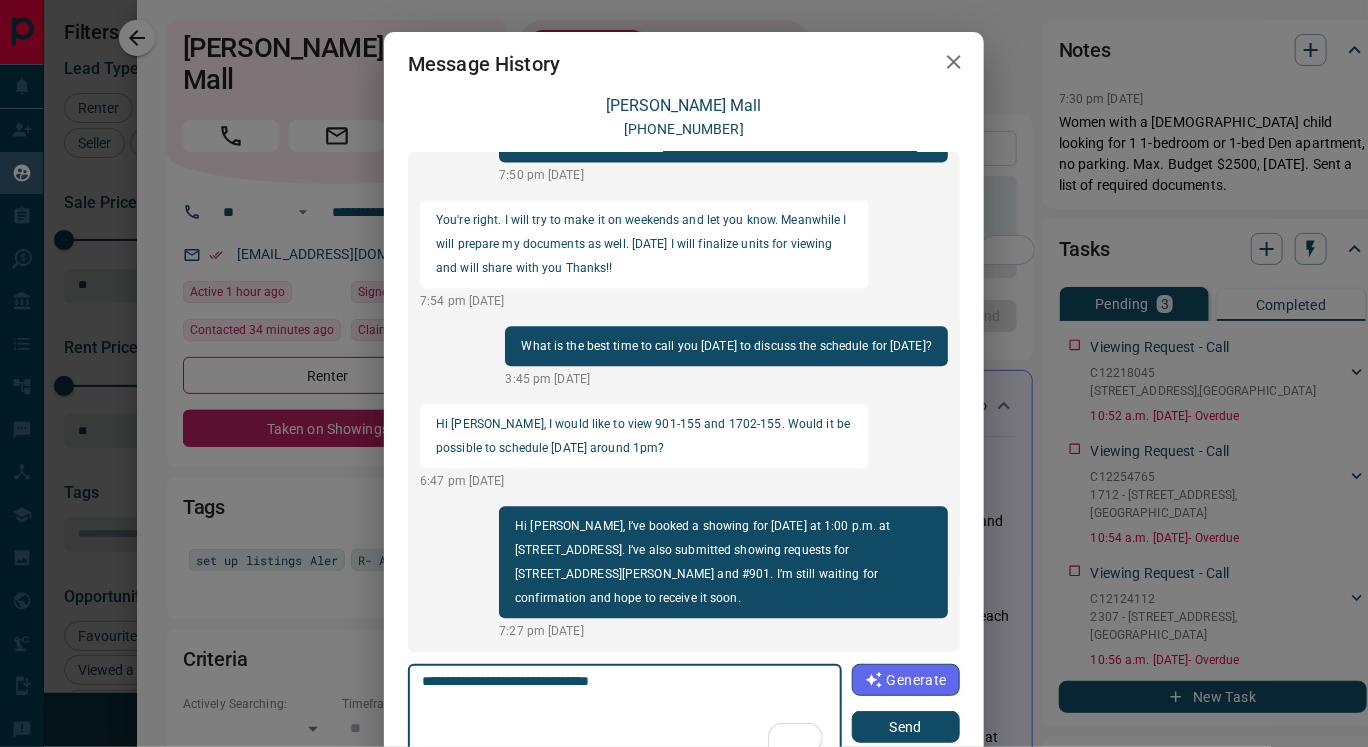 click on "**********" at bounding box center (624, 715) 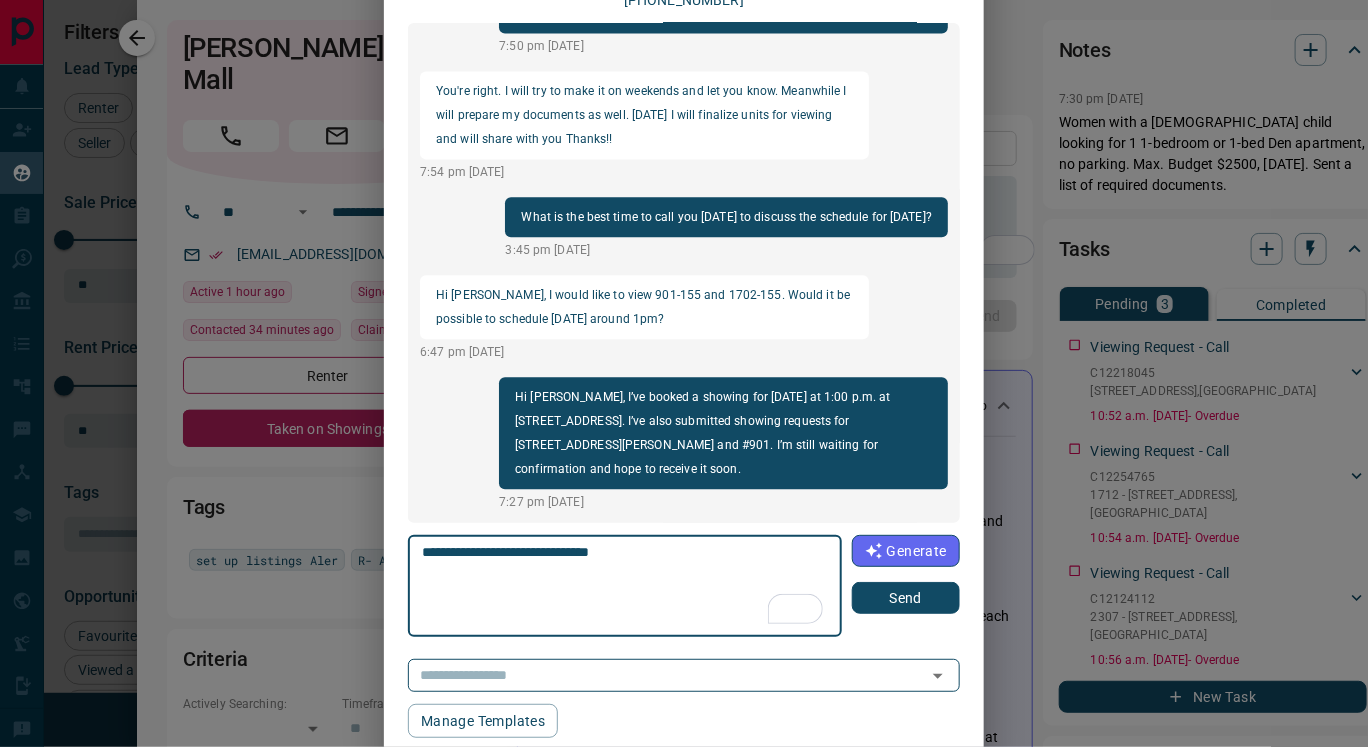 scroll, scrollTop: 135, scrollLeft: 0, axis: vertical 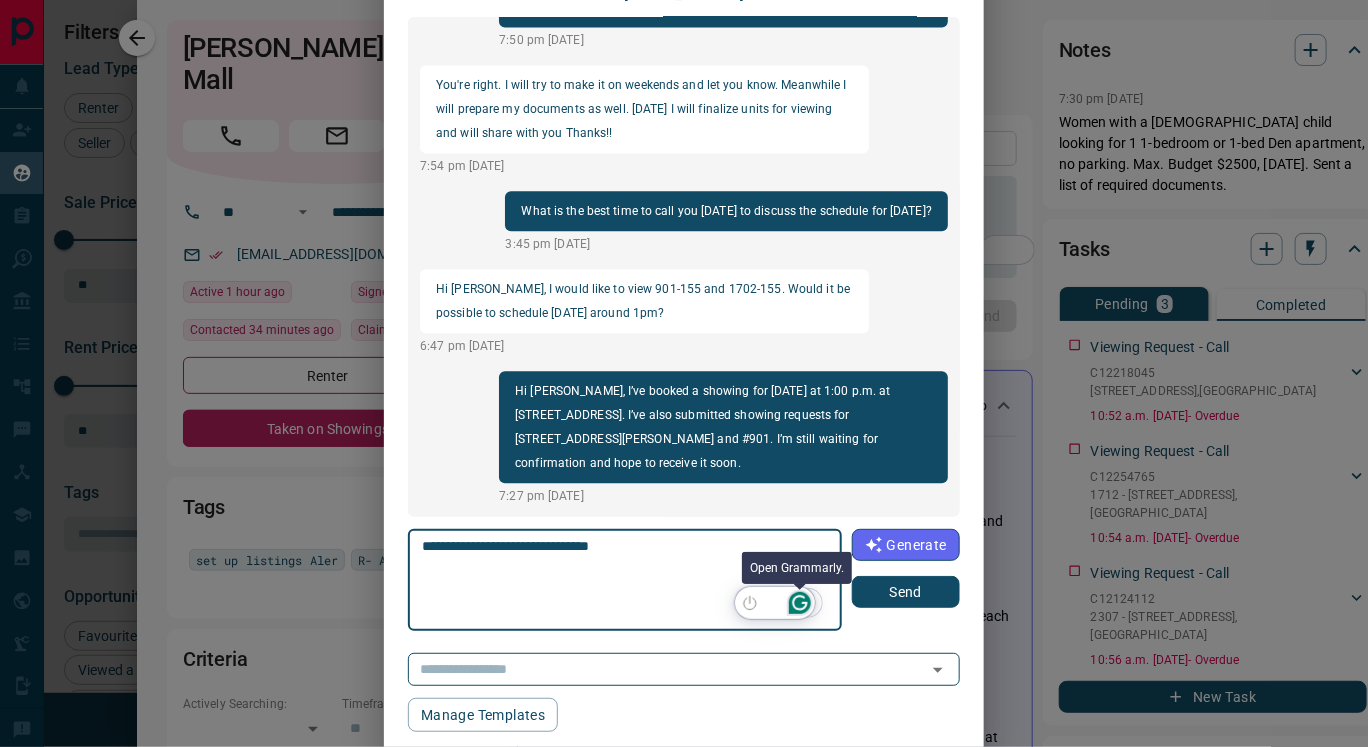 type on "**********" 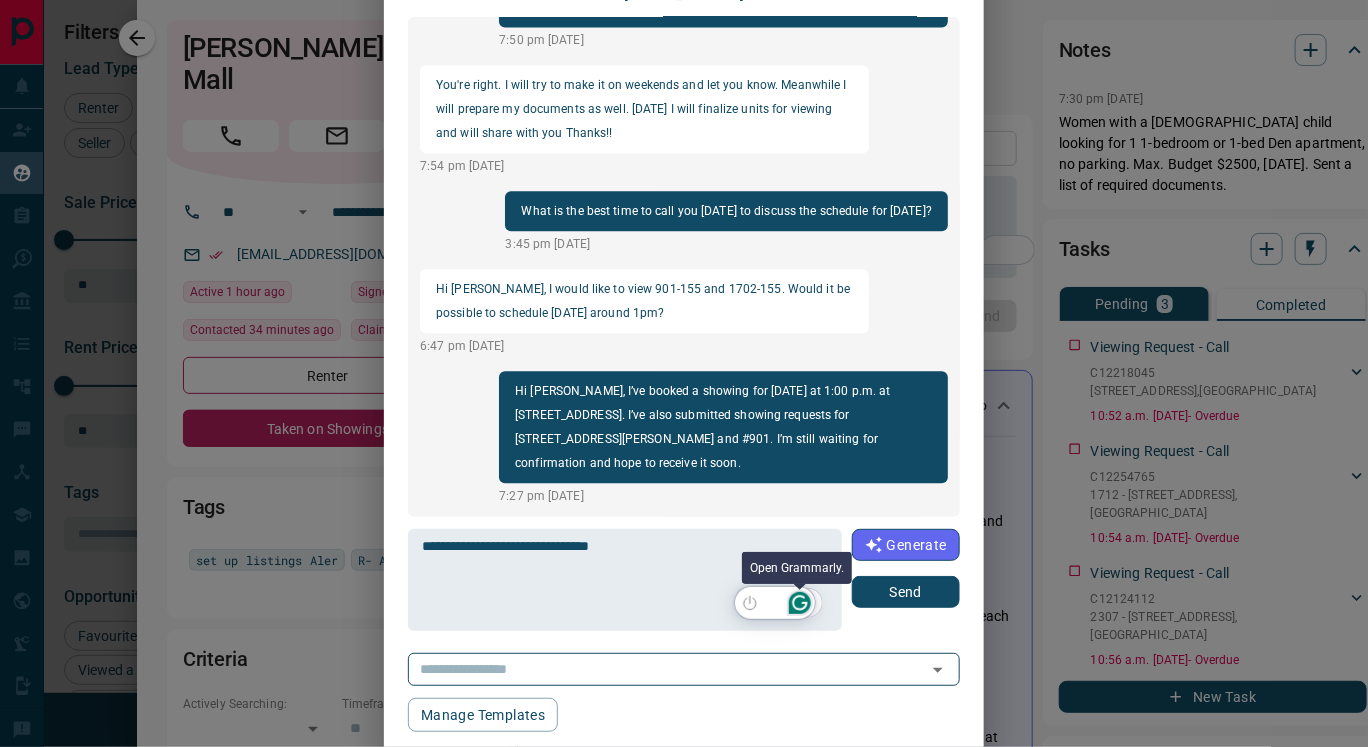click 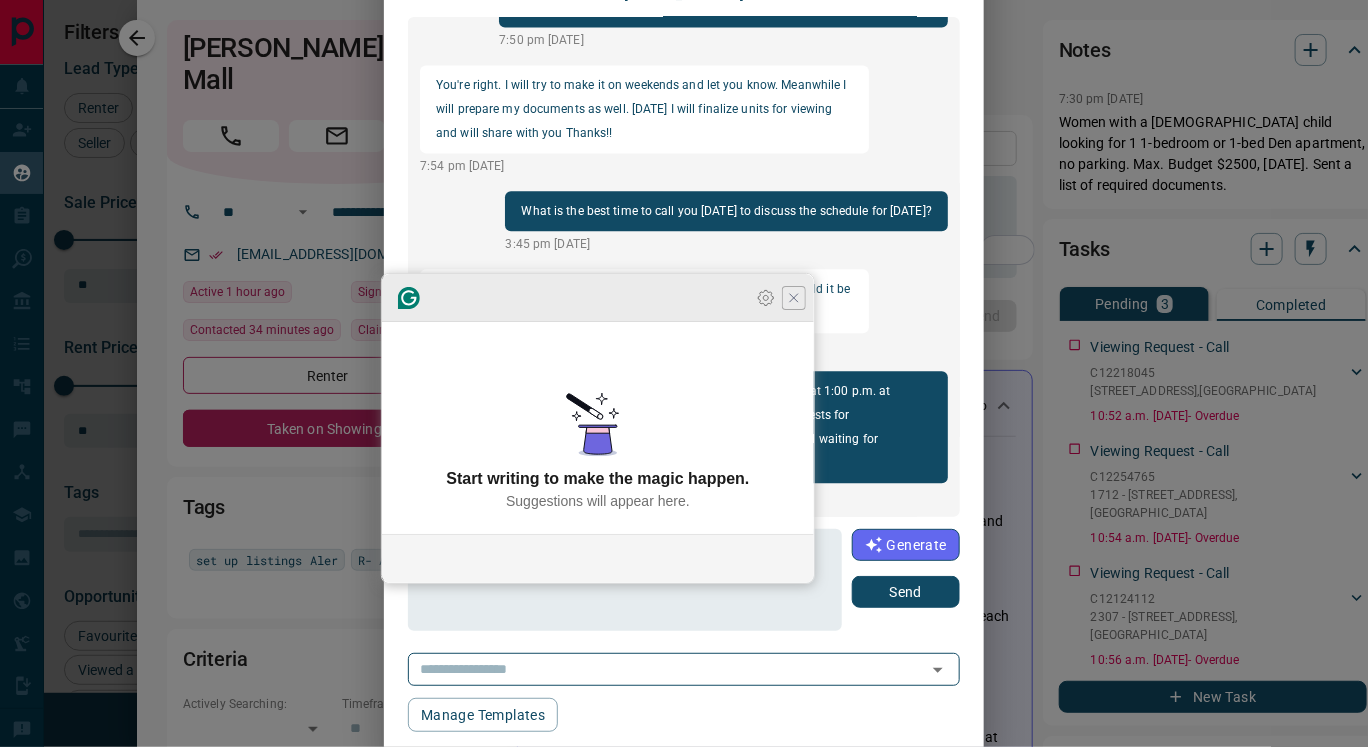 click 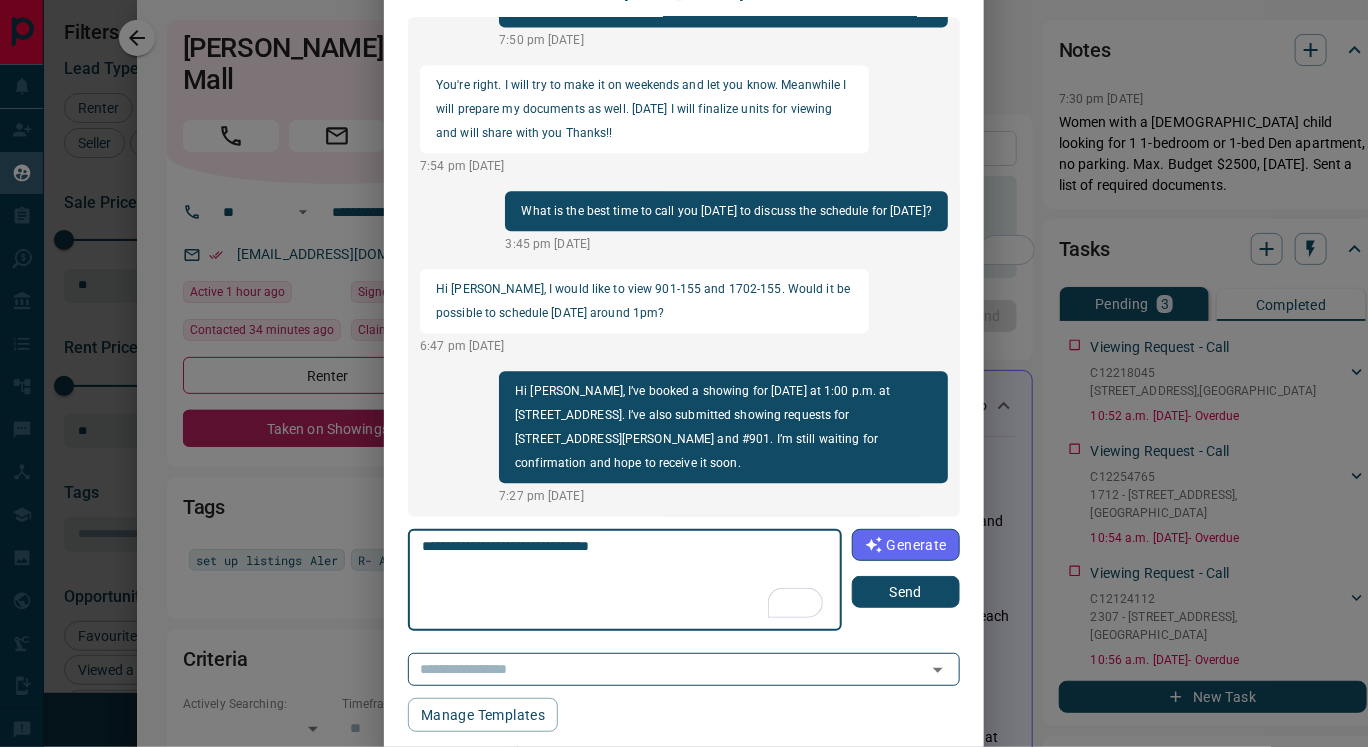 click on "Send" at bounding box center (906, 592) 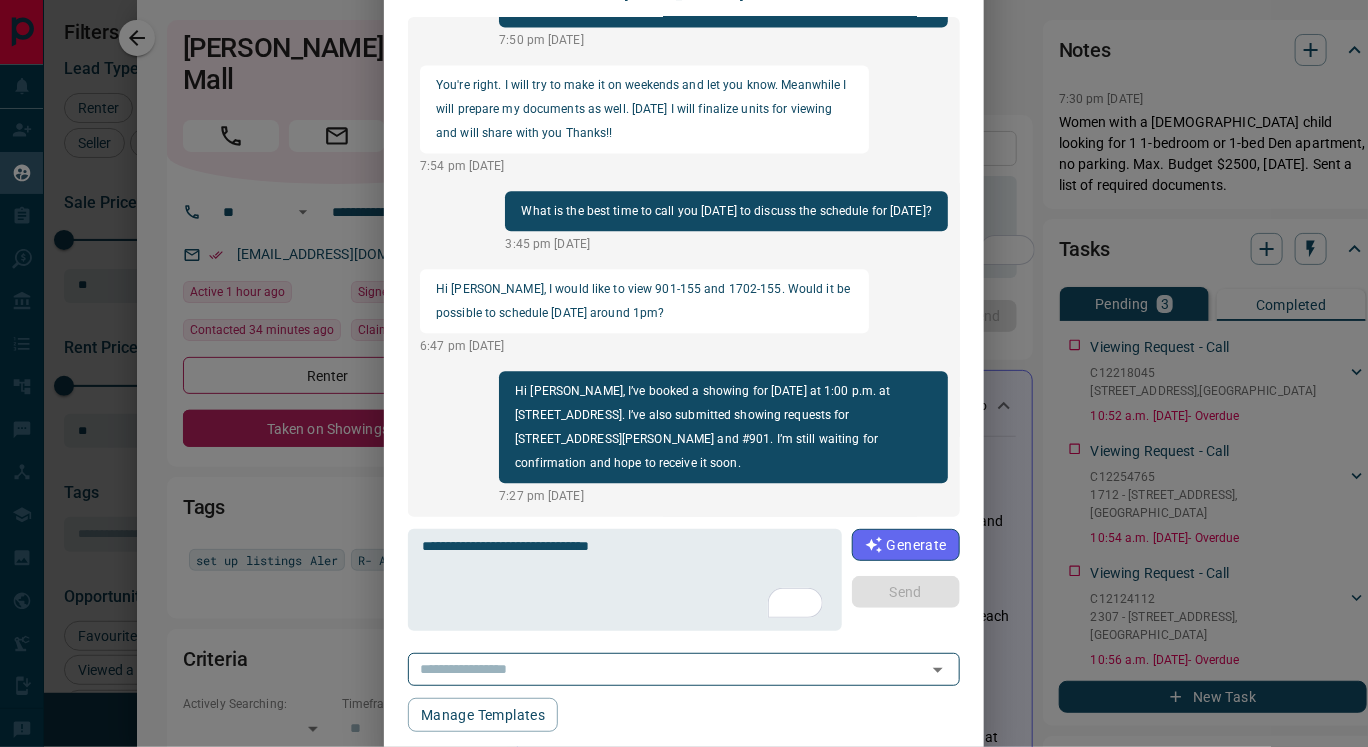 type 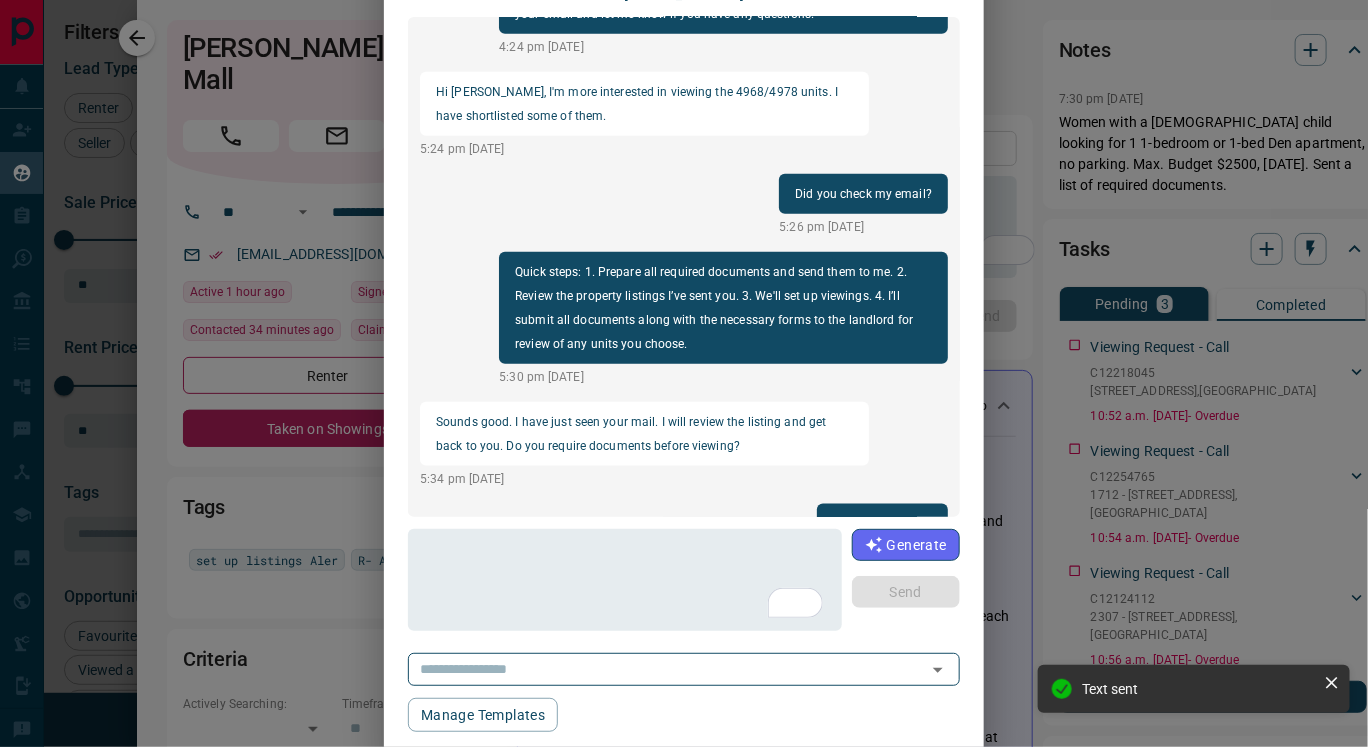 scroll, scrollTop: 612, scrollLeft: 0, axis: vertical 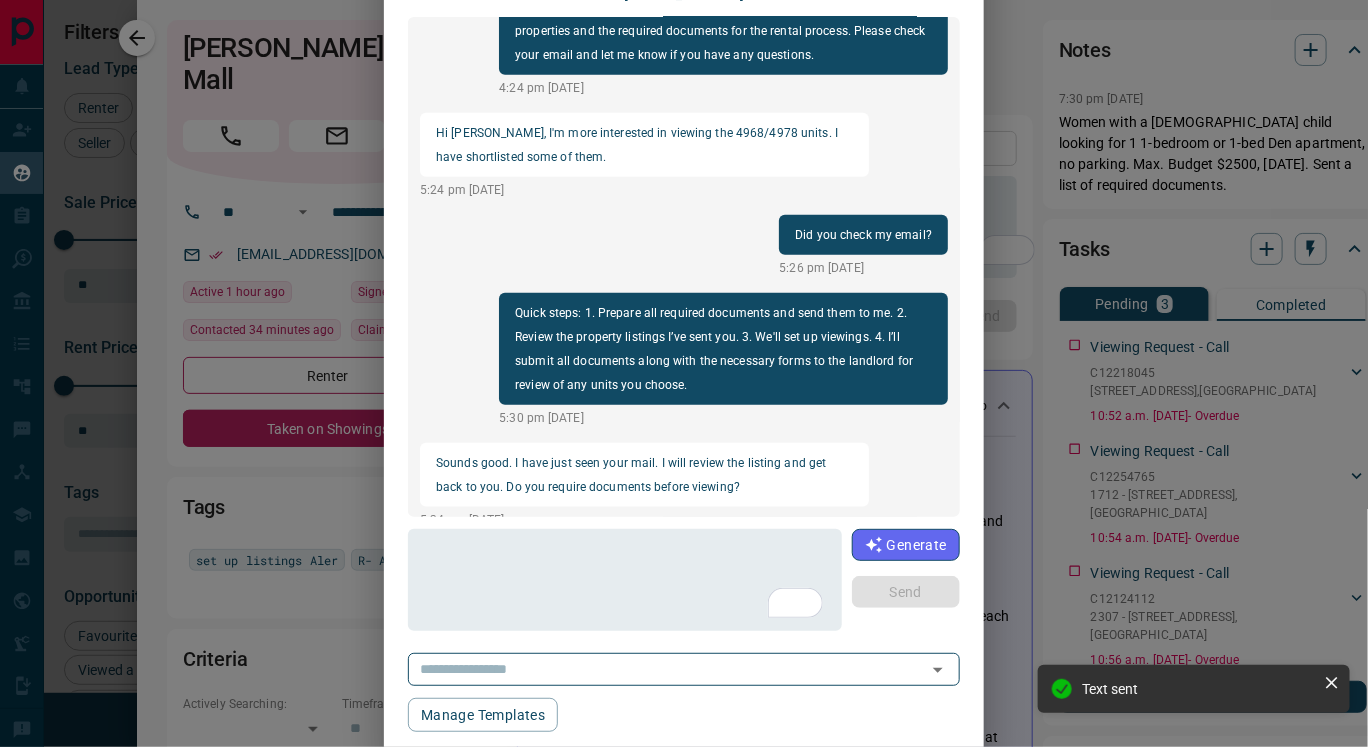 click on "Message History [PERSON_NAME]   Mall [PHONE_NUMBER] Hi [PERSON_NAME],
I noticed that  you submitted a Viewing Request at
[STREET_ADDRESS] bed with parking space for $2600 monthly rent.
To better assist you, please answer the following questions:
What month are you looking to move in?
Do you have a [DEMOGRAPHIC_DATA] job?
Do you need parking?
How many people are in your family?
These questions are important to understand your needs and help you with the rental process. Also, I’ve set up a listing alert for available properties that match your interests.
If you see a property that fits exactly what you're looking for, please let me know, and I’ll contact you to arrange the next steps.
Please feel free to contact me anytime.
Best regards, [PERSON_NAME] 4:20 pm [DATE] If you are looking on [DATE], what is the best time to call you [DATE]? 4:23 pm [DATE] 9:05 pm [DATE] 4:24 pm [DATE] Hi [PERSON_NAME],
I'm more interested in viewing the 4968/4978 units. I have shortlisted some of them. * ​" at bounding box center (684, 373) 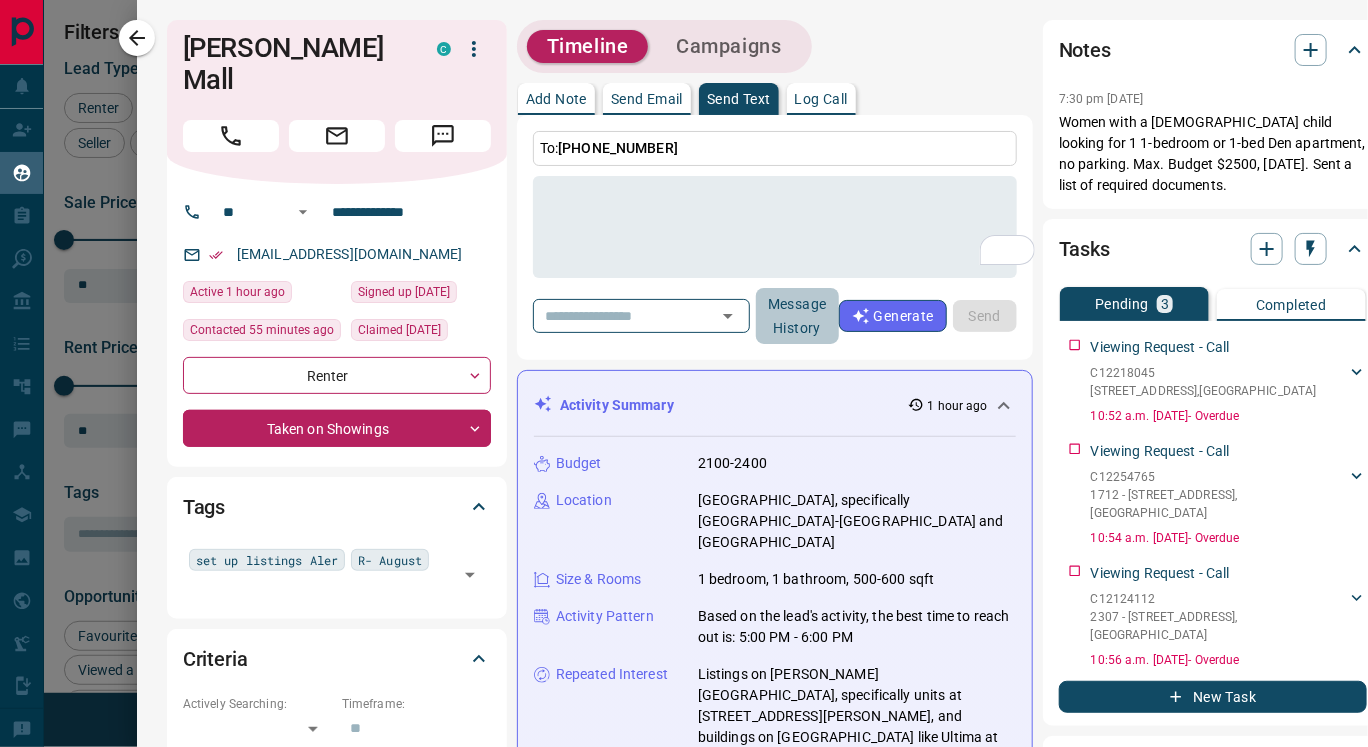click on "Message History" at bounding box center (797, 316) 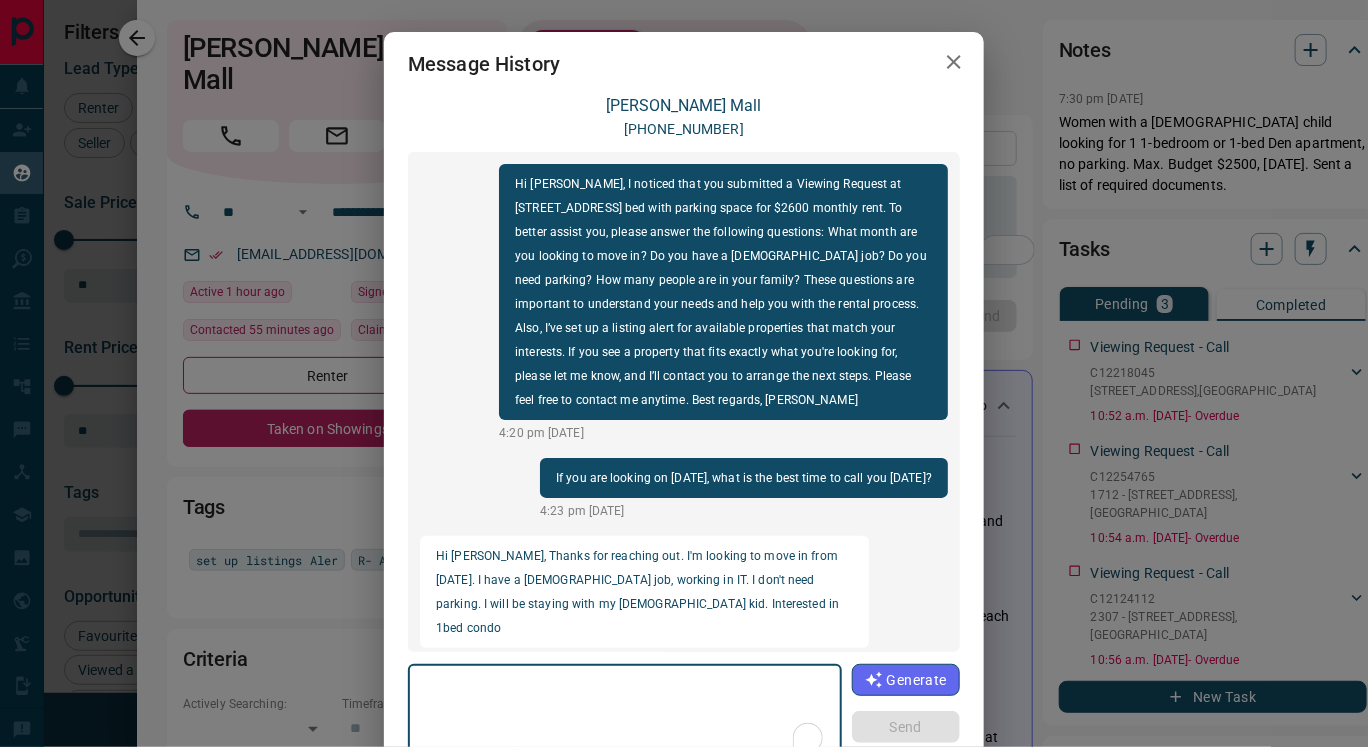 scroll, scrollTop: 1715, scrollLeft: 0, axis: vertical 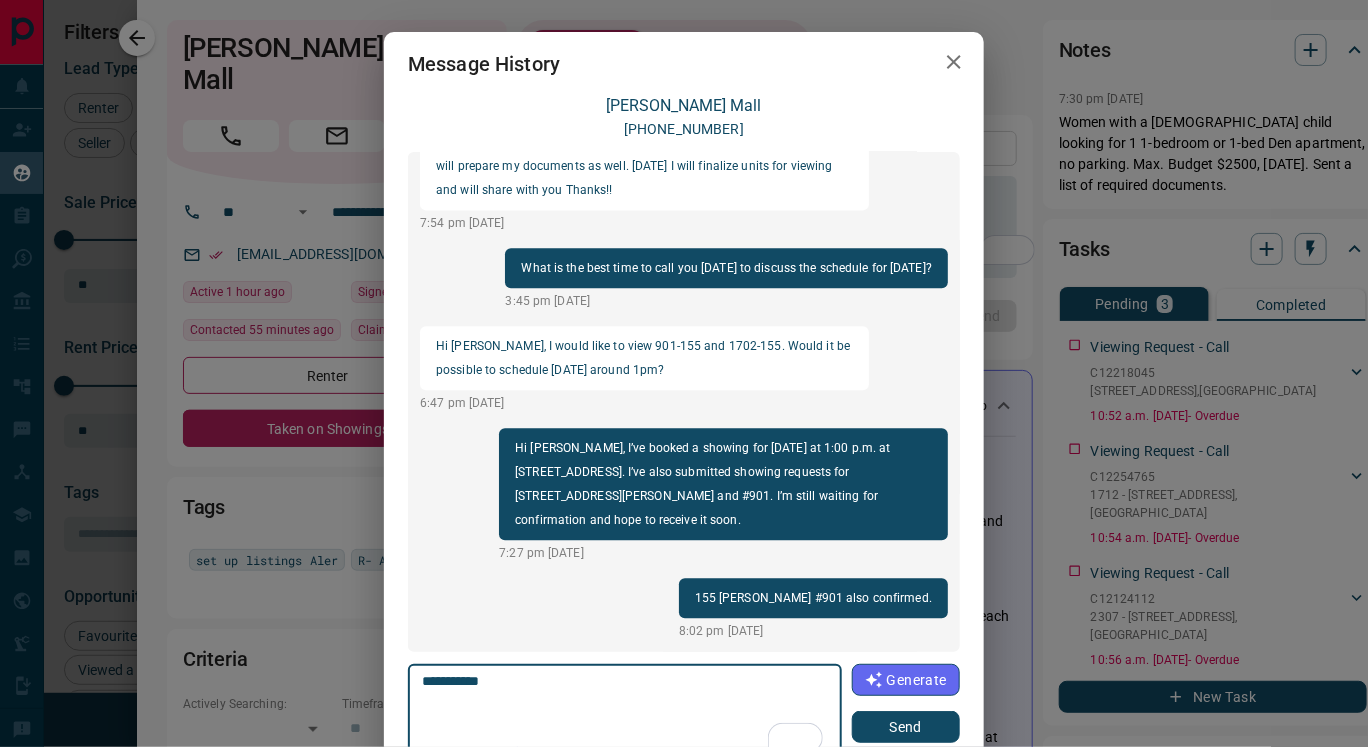 type on "**********" 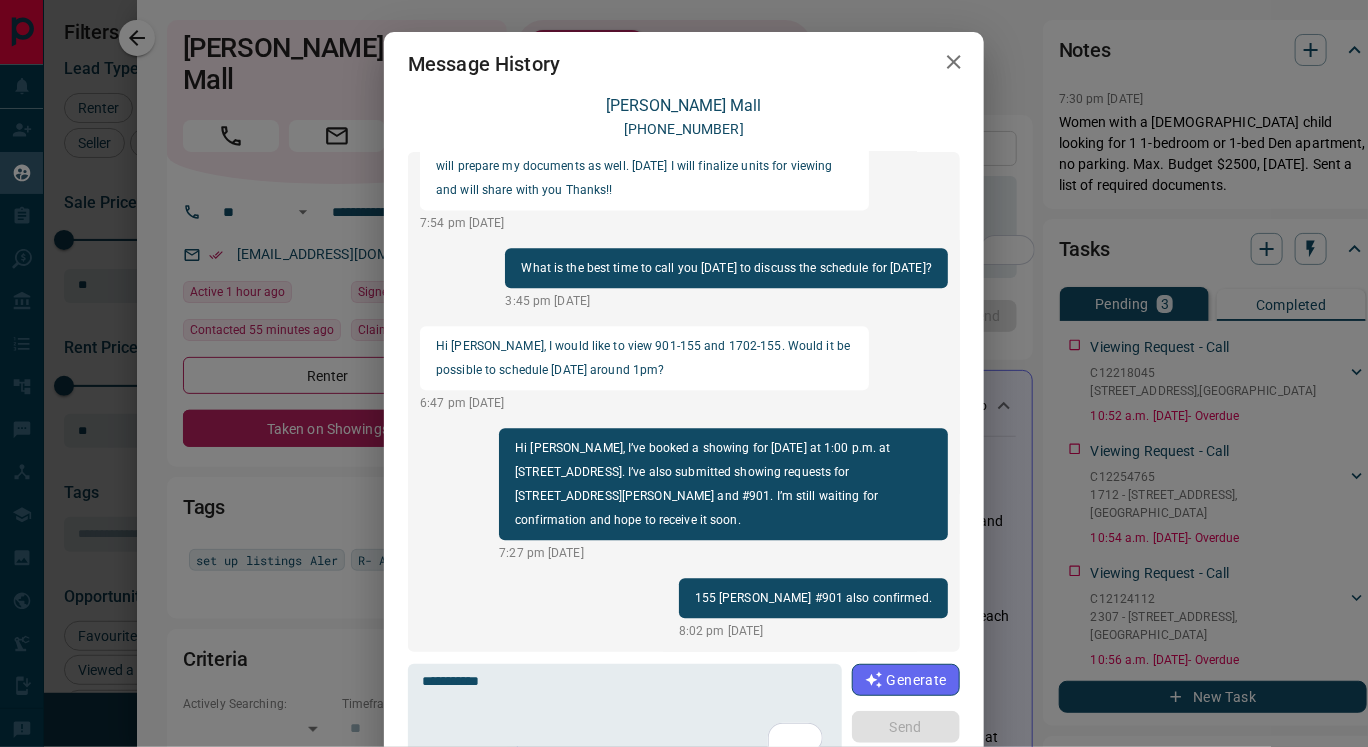 type 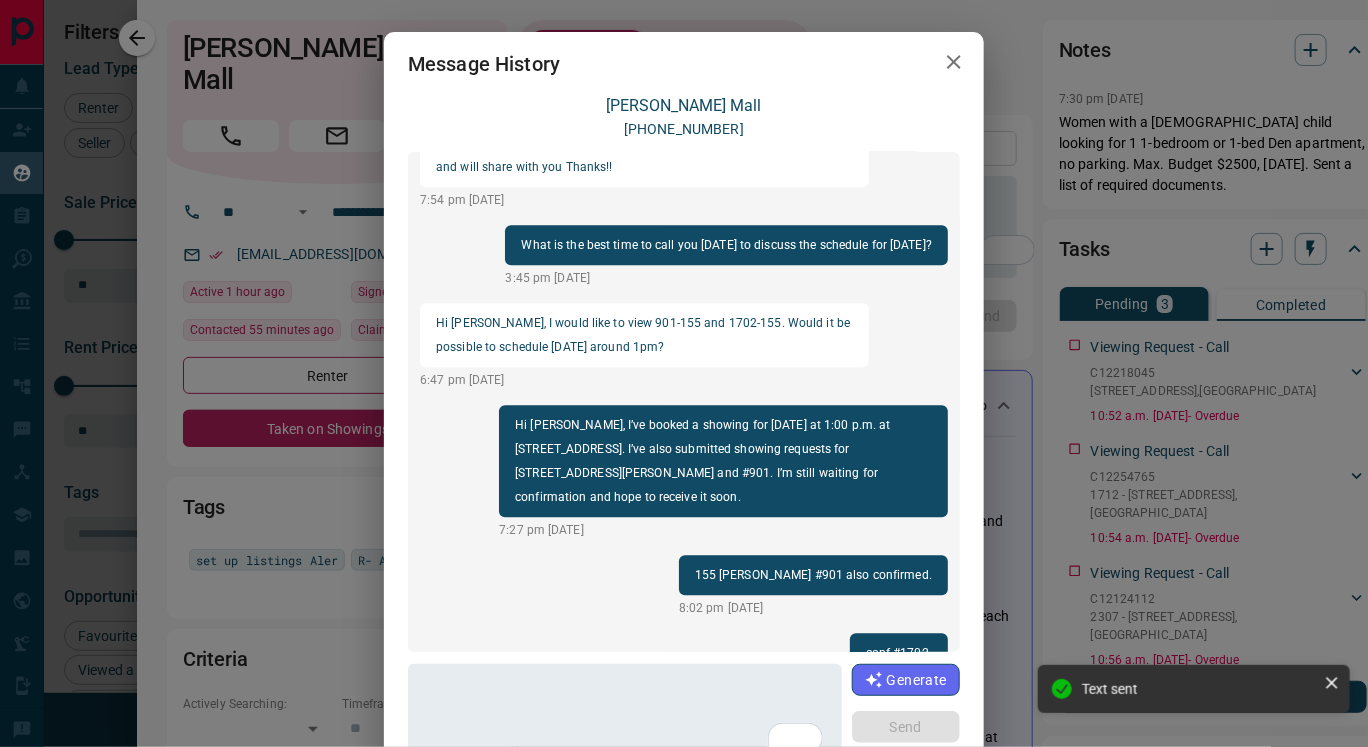 scroll, scrollTop: 1793, scrollLeft: 0, axis: vertical 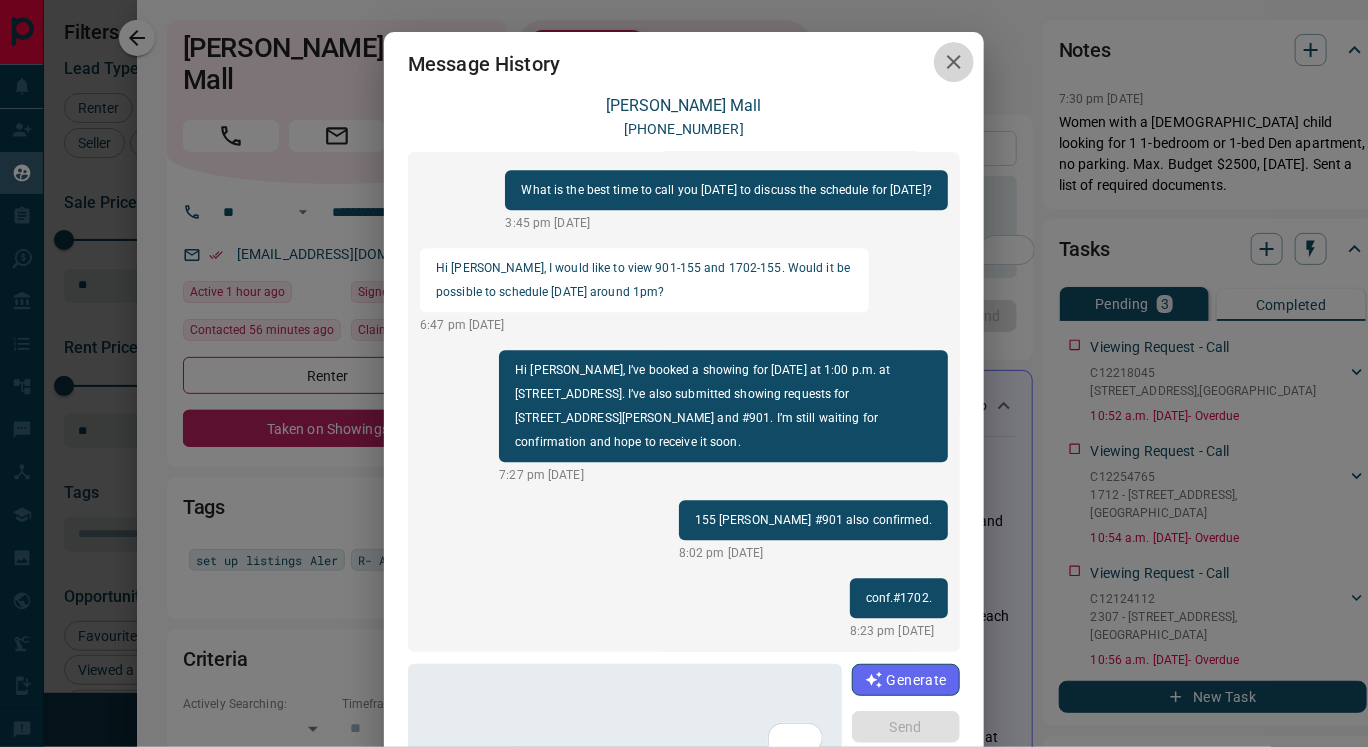 click 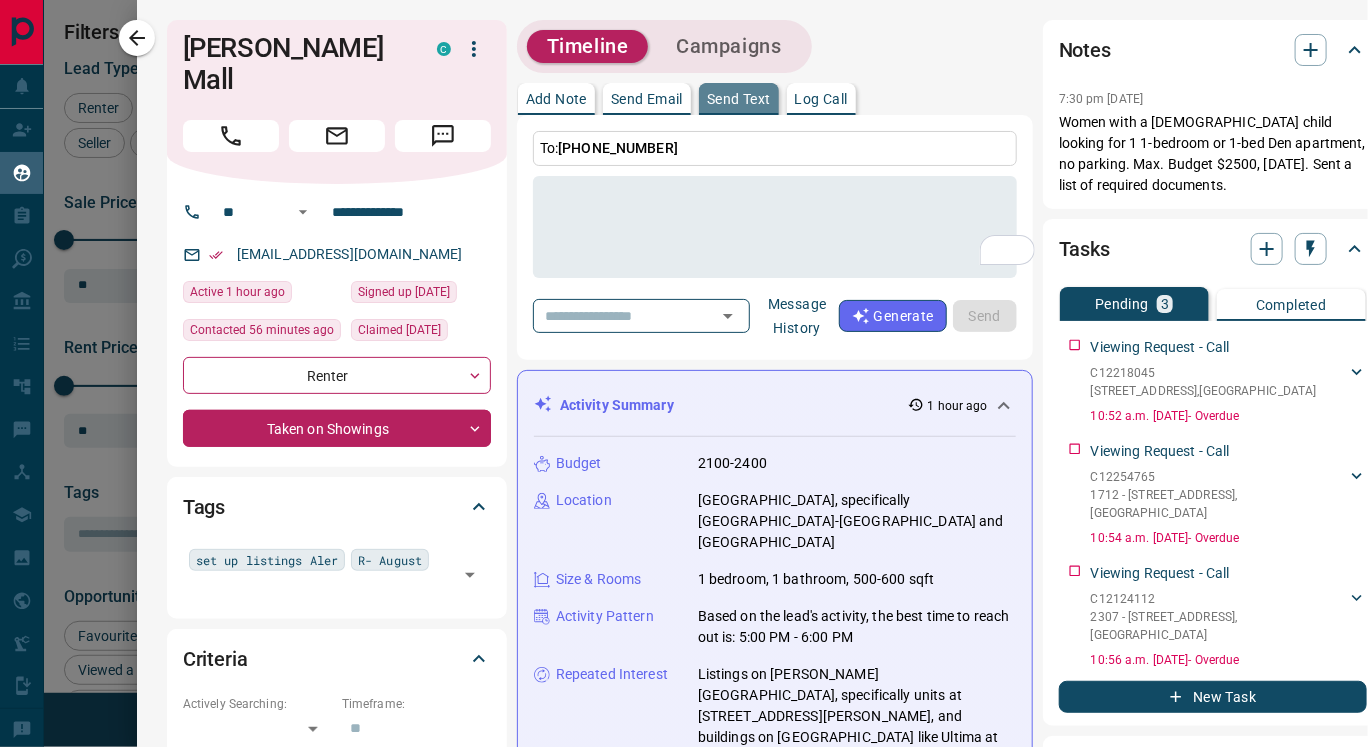 click on "Send Text" at bounding box center (739, 99) 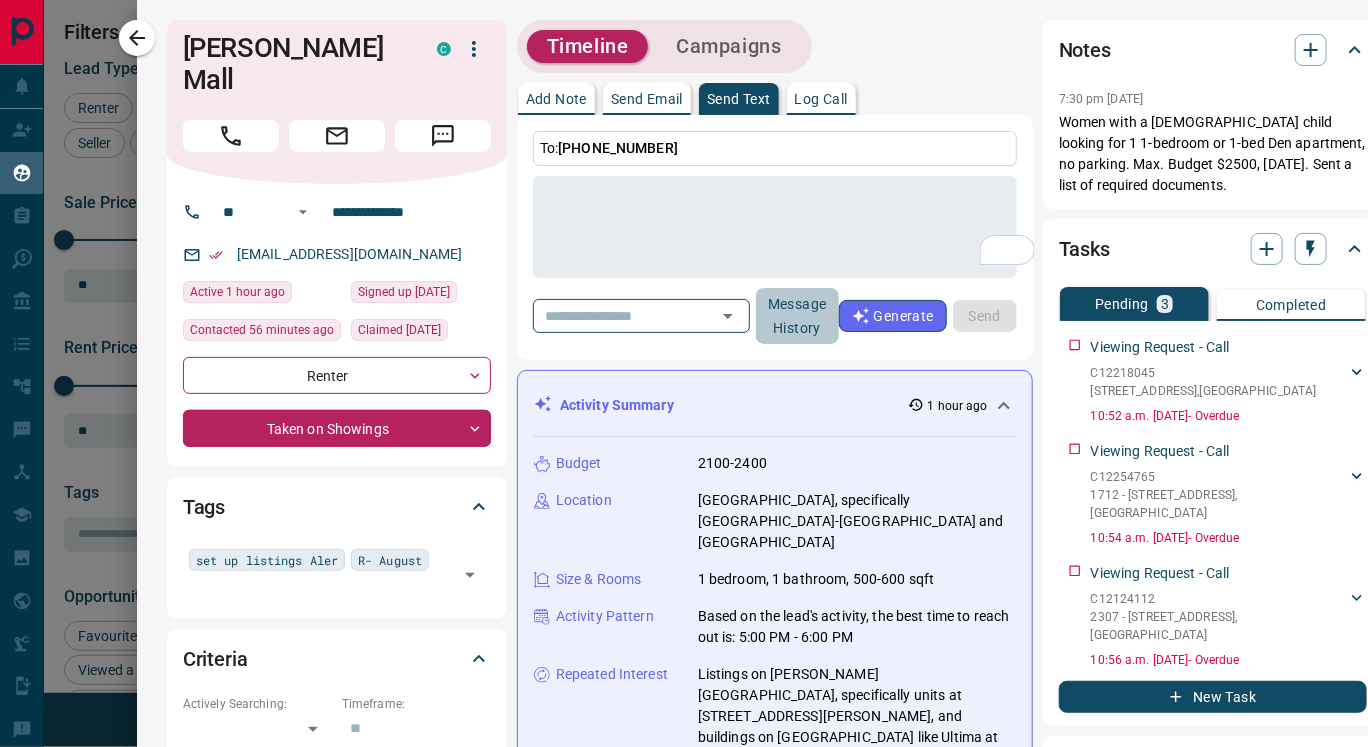 click on "Message History" at bounding box center (797, 316) 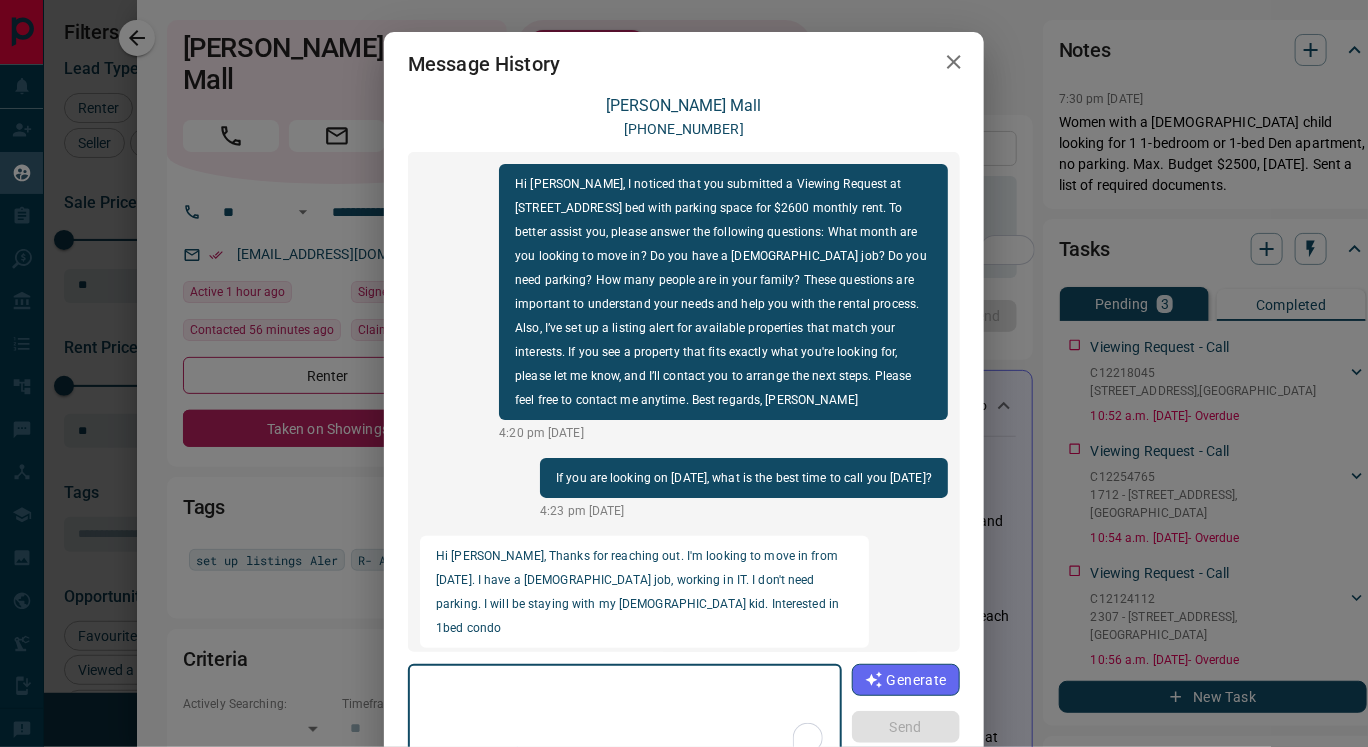 scroll, scrollTop: 1793, scrollLeft: 0, axis: vertical 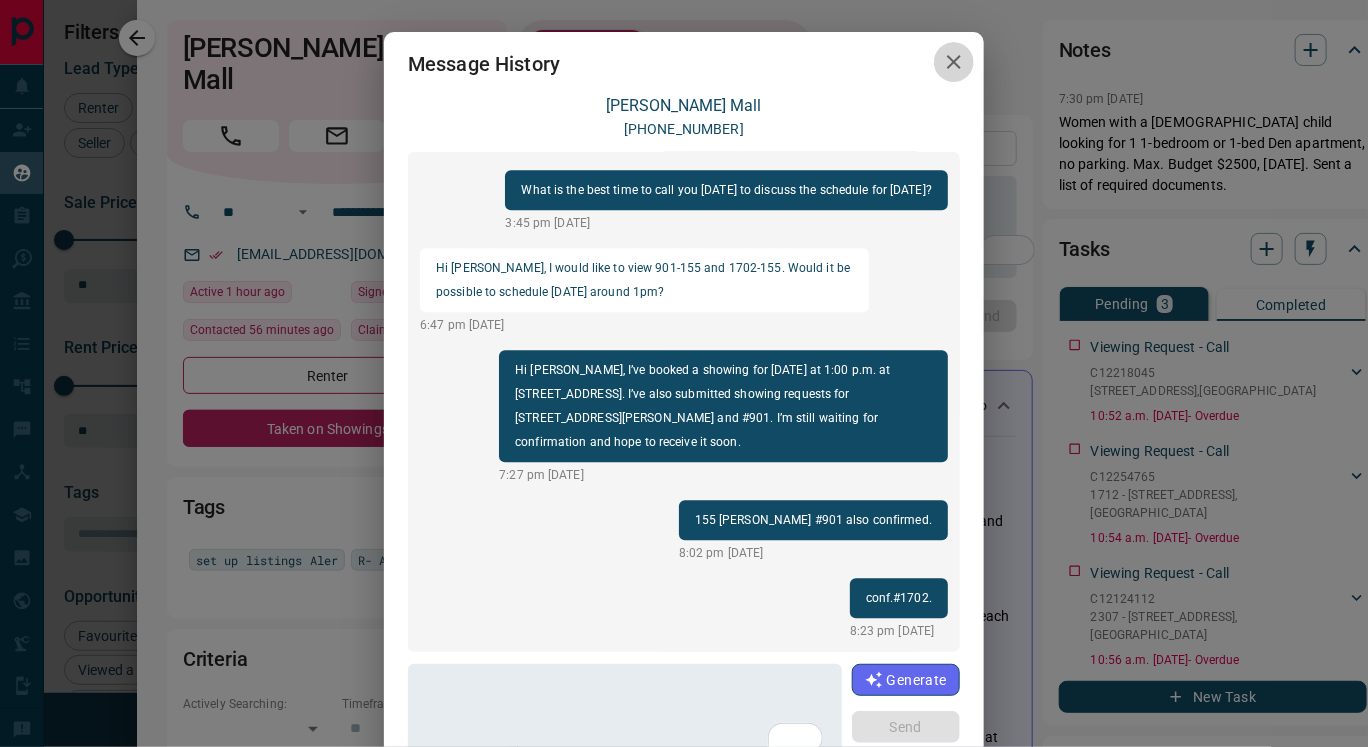 click 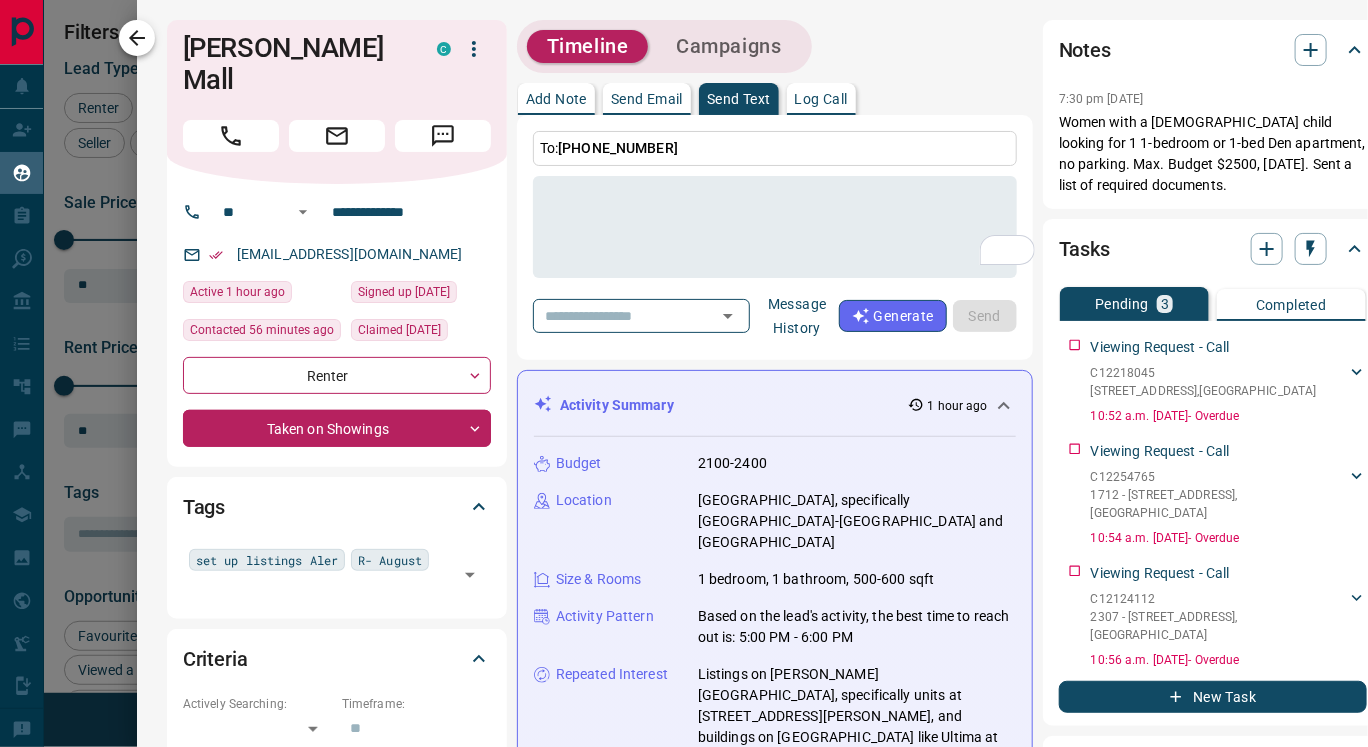 click 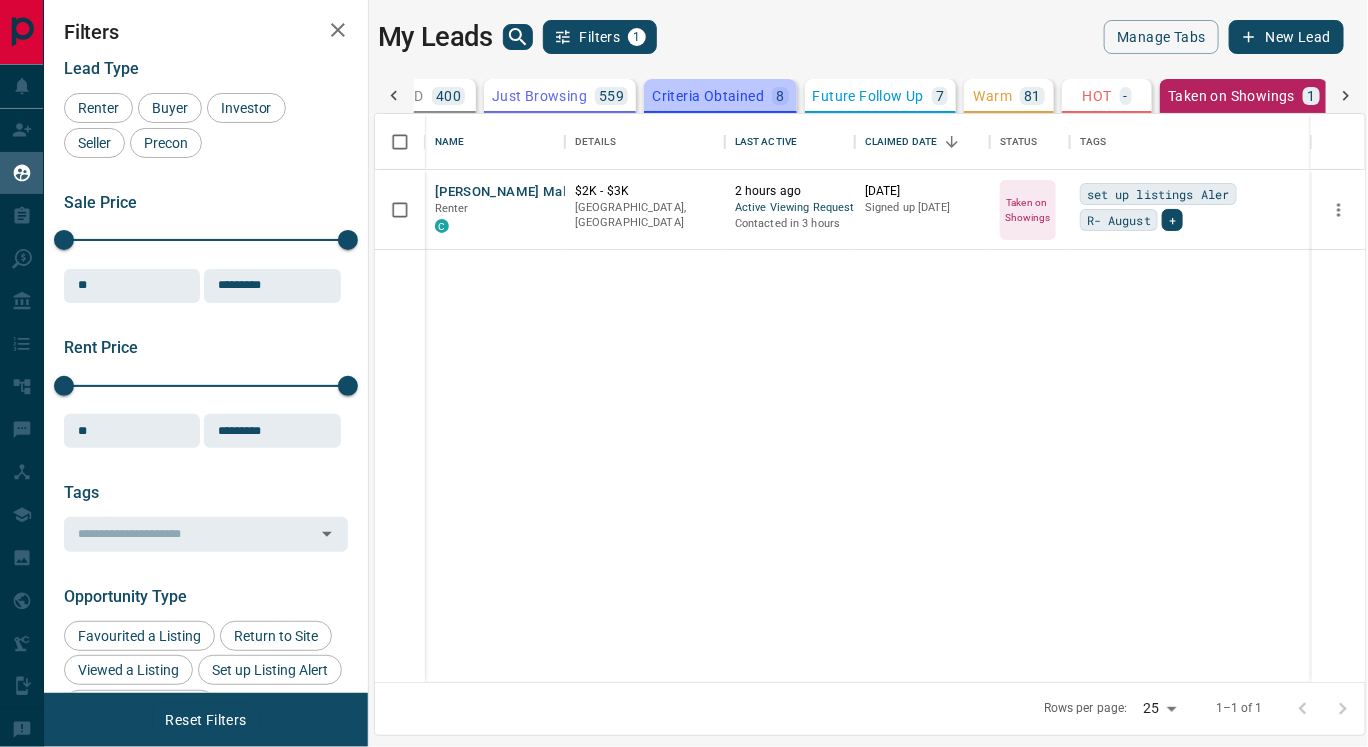 click on "Criteria Obtained" at bounding box center (708, 96) 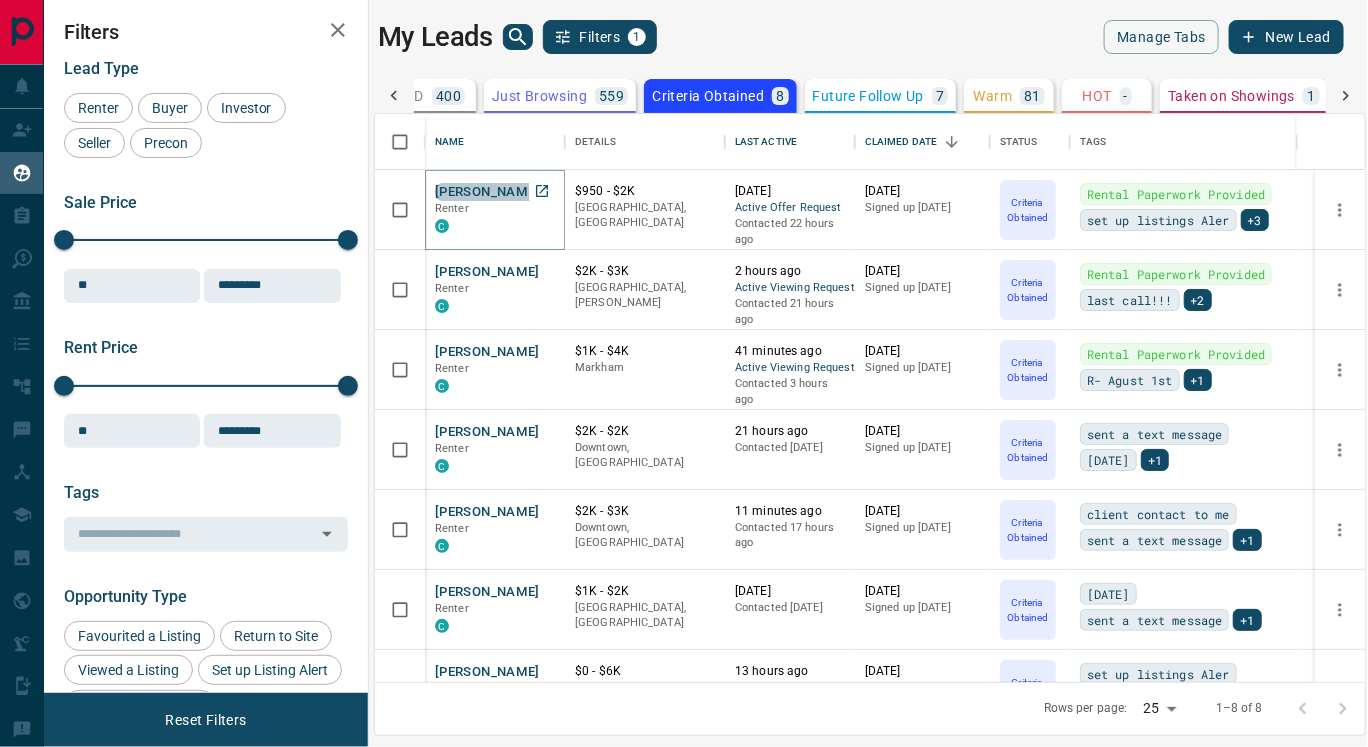 click on "[PERSON_NAME]" at bounding box center [487, 192] 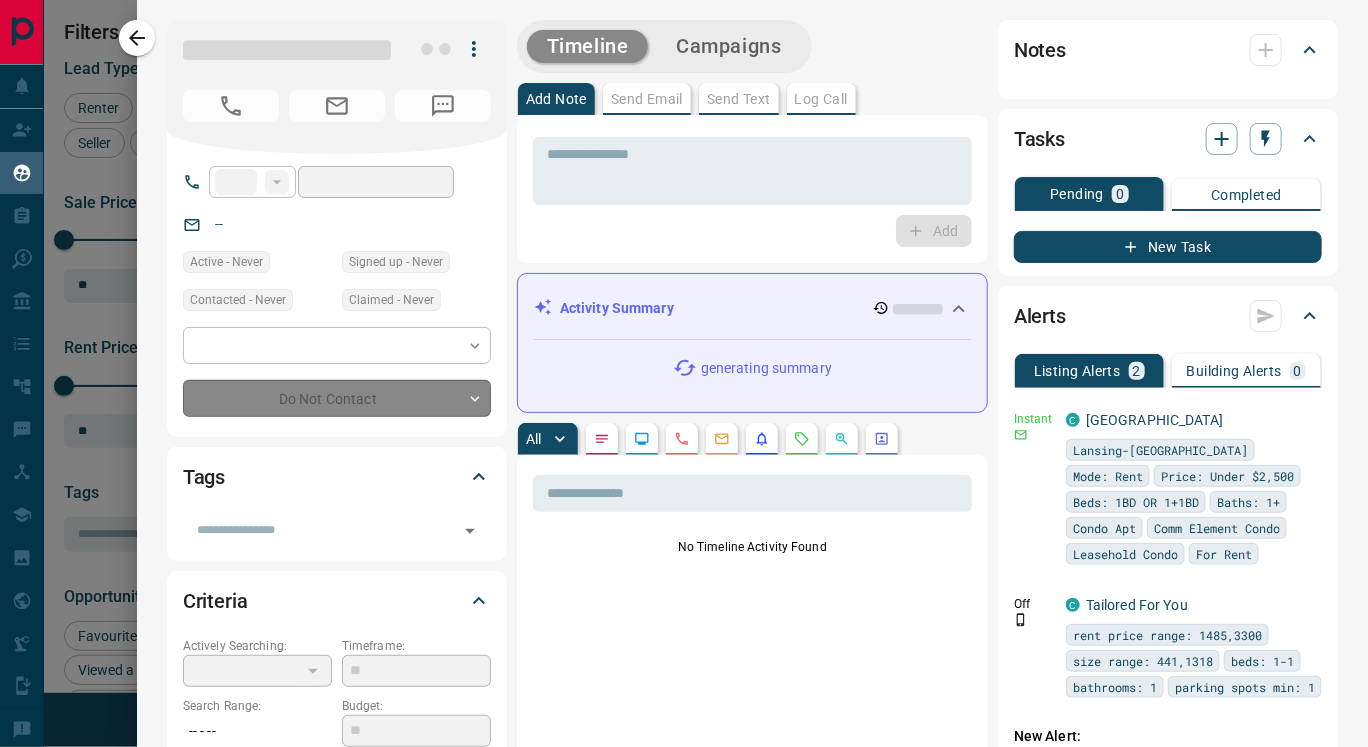 type on "**" 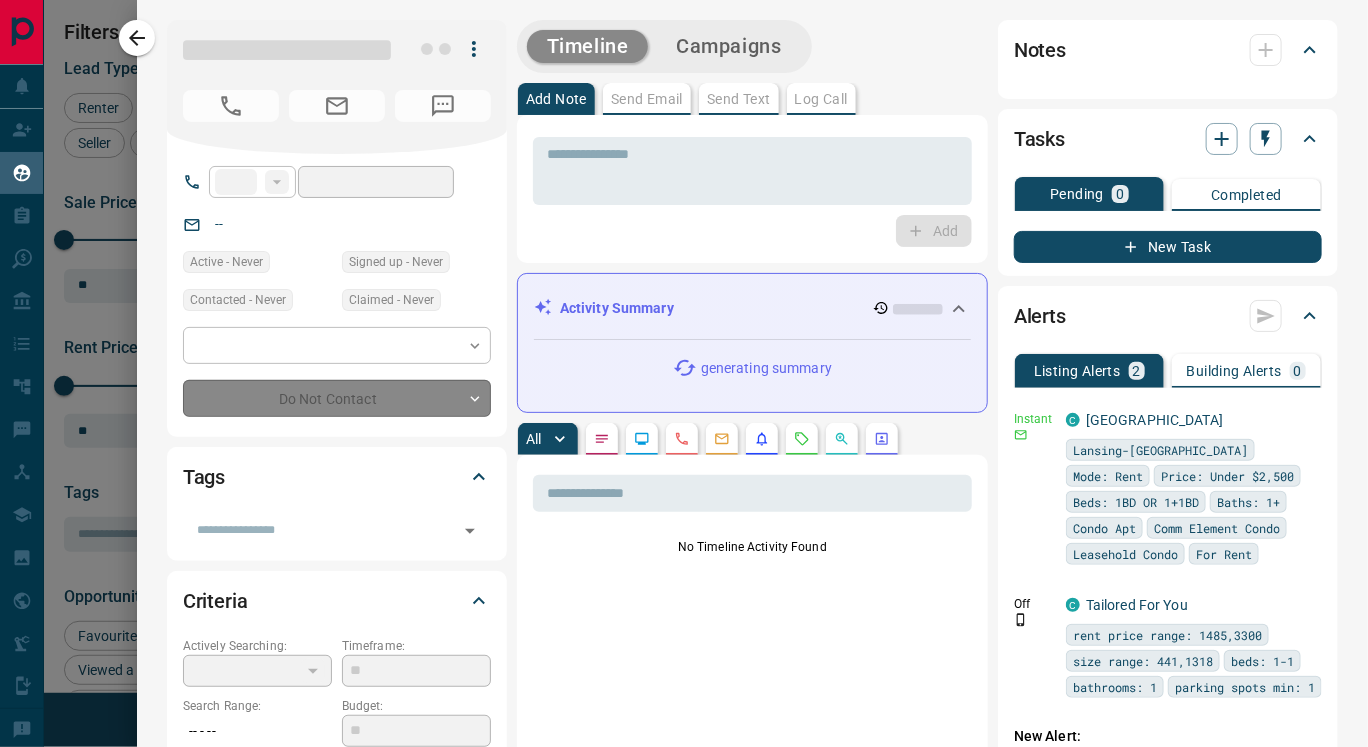 type on "**********" 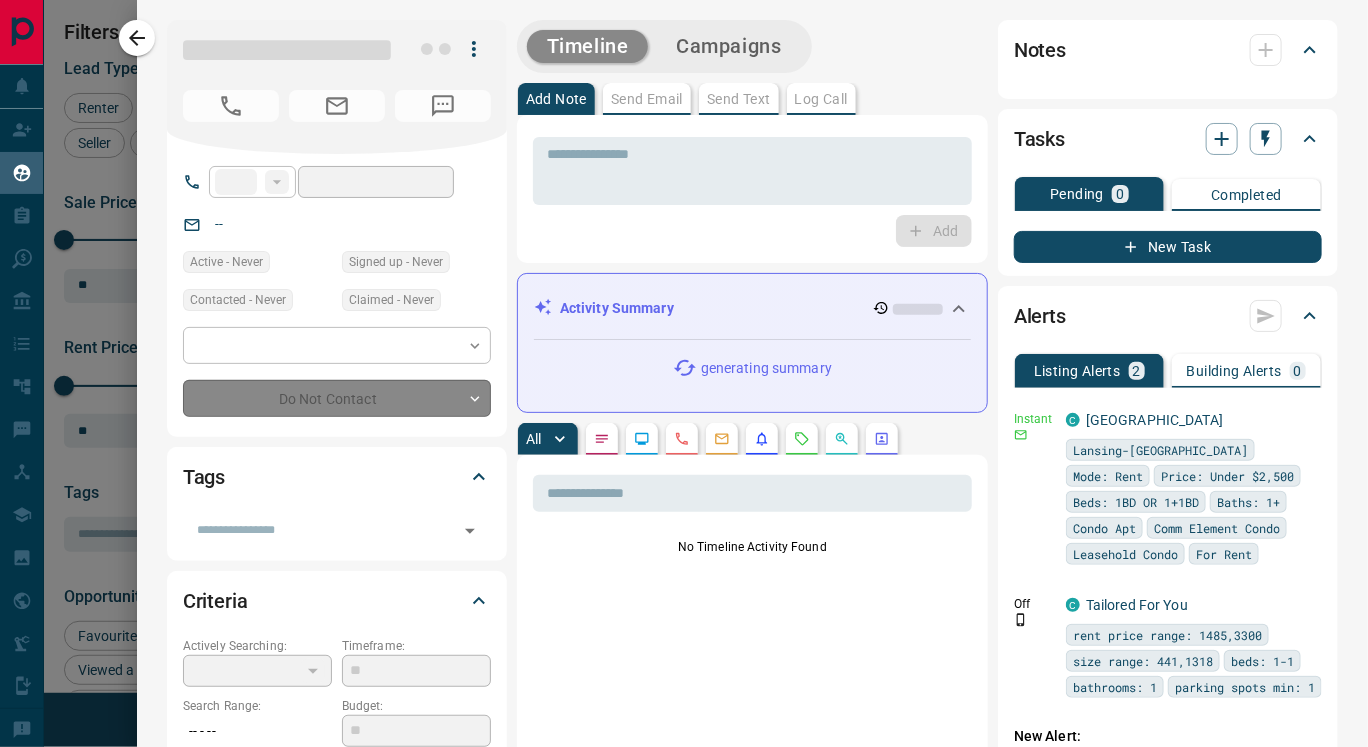 type on "**********" 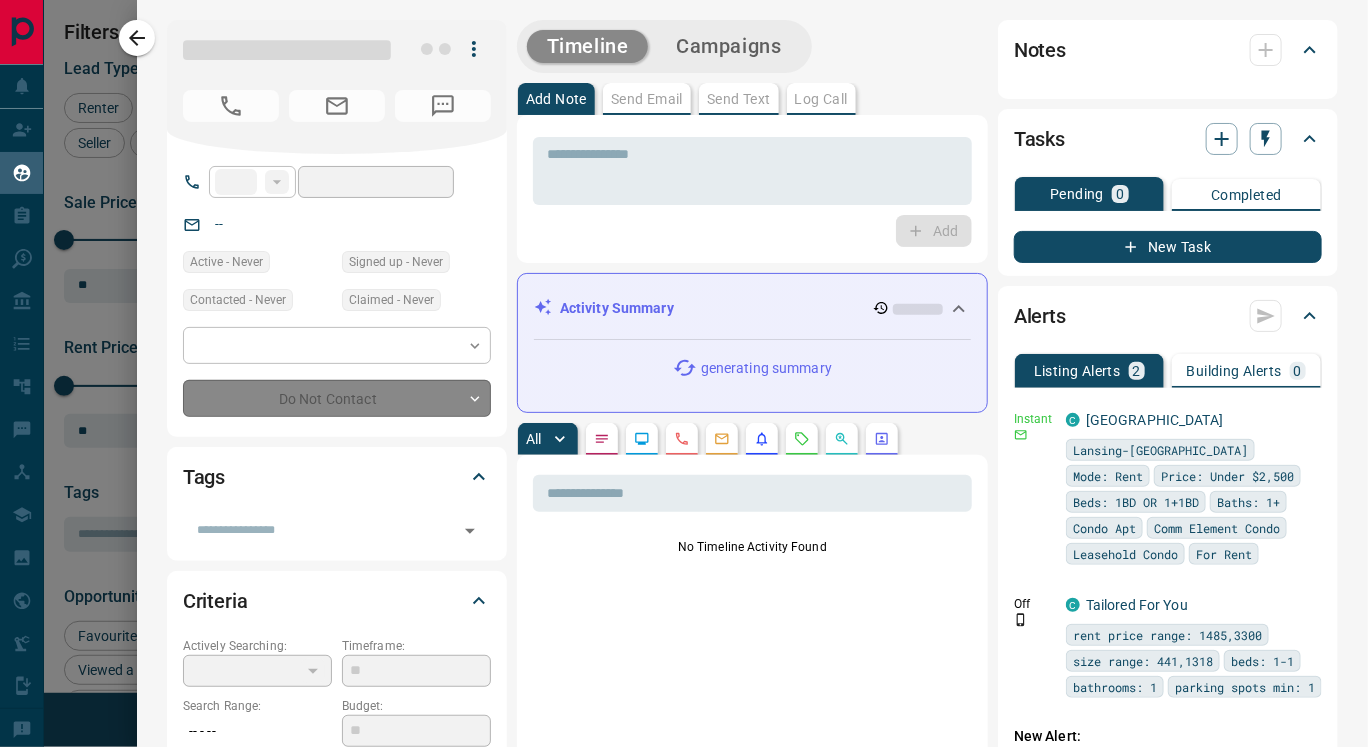 type on "*" 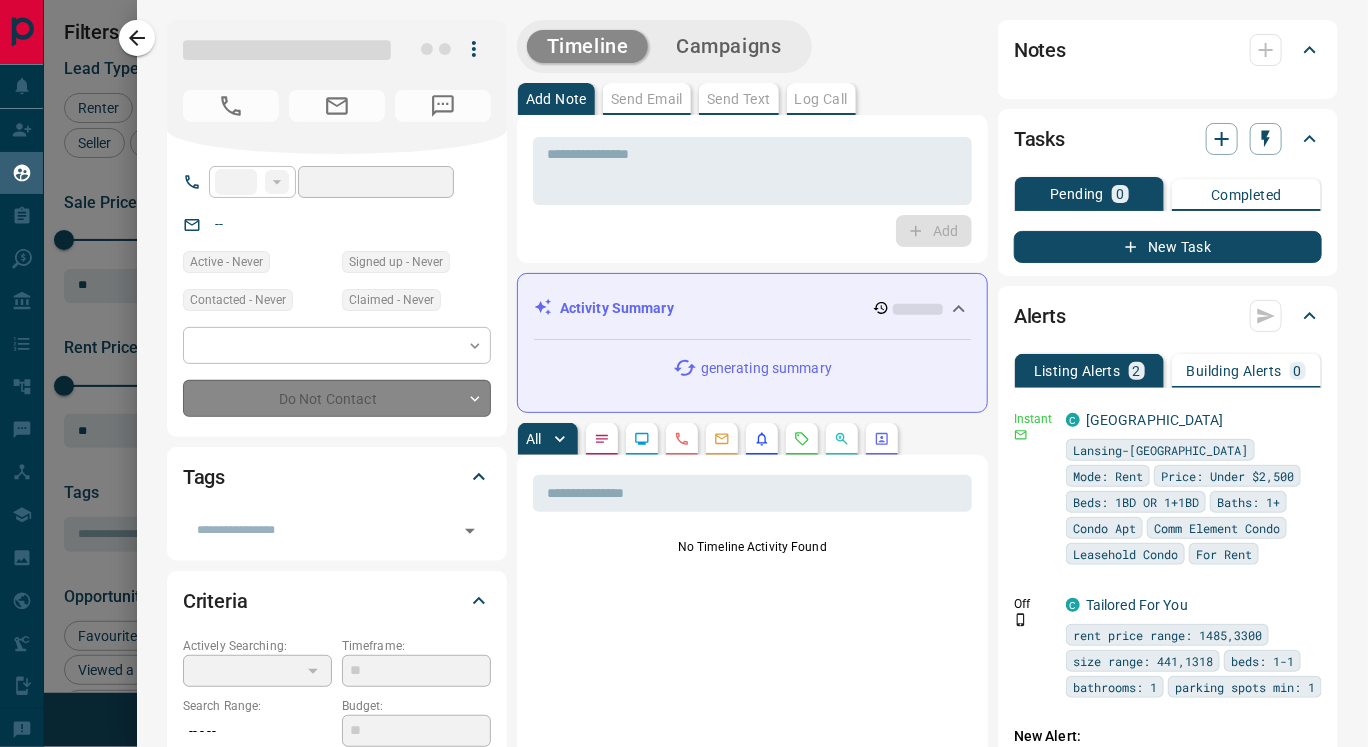 type on "**********" 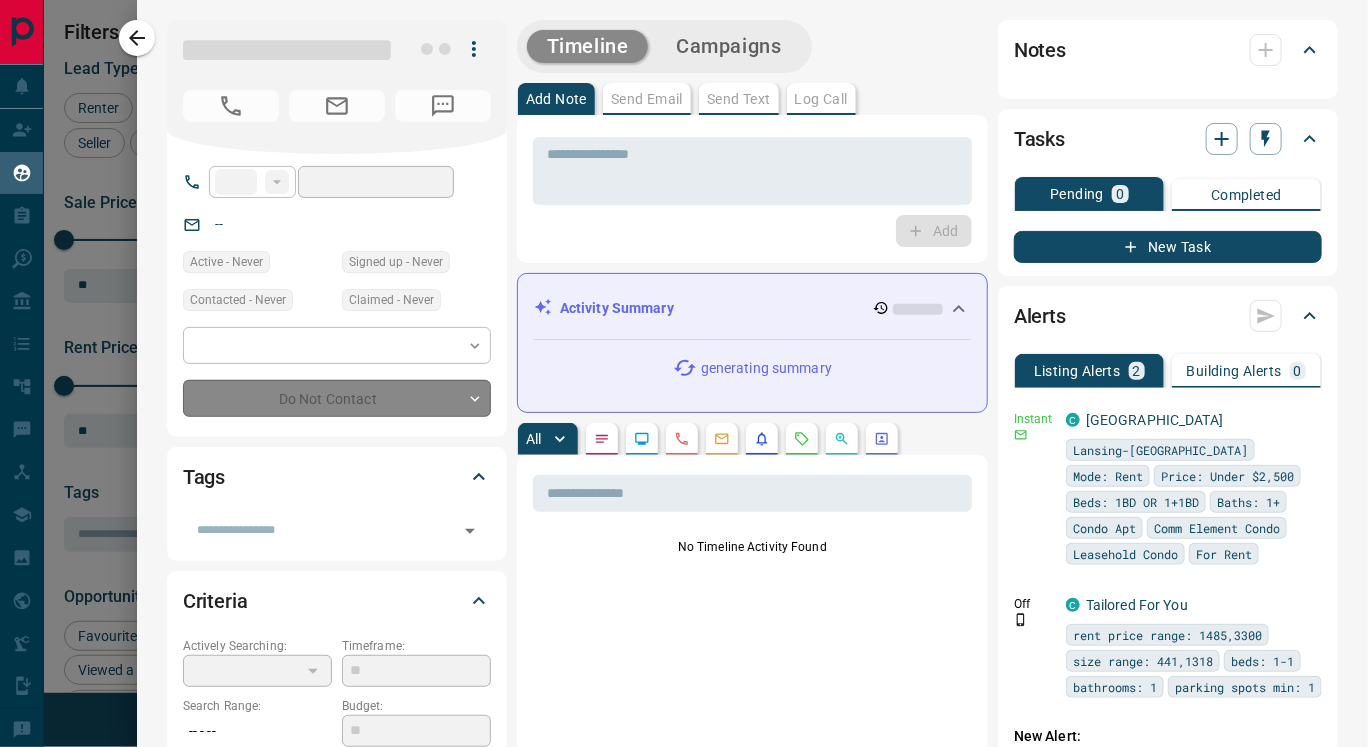 type on "*******" 